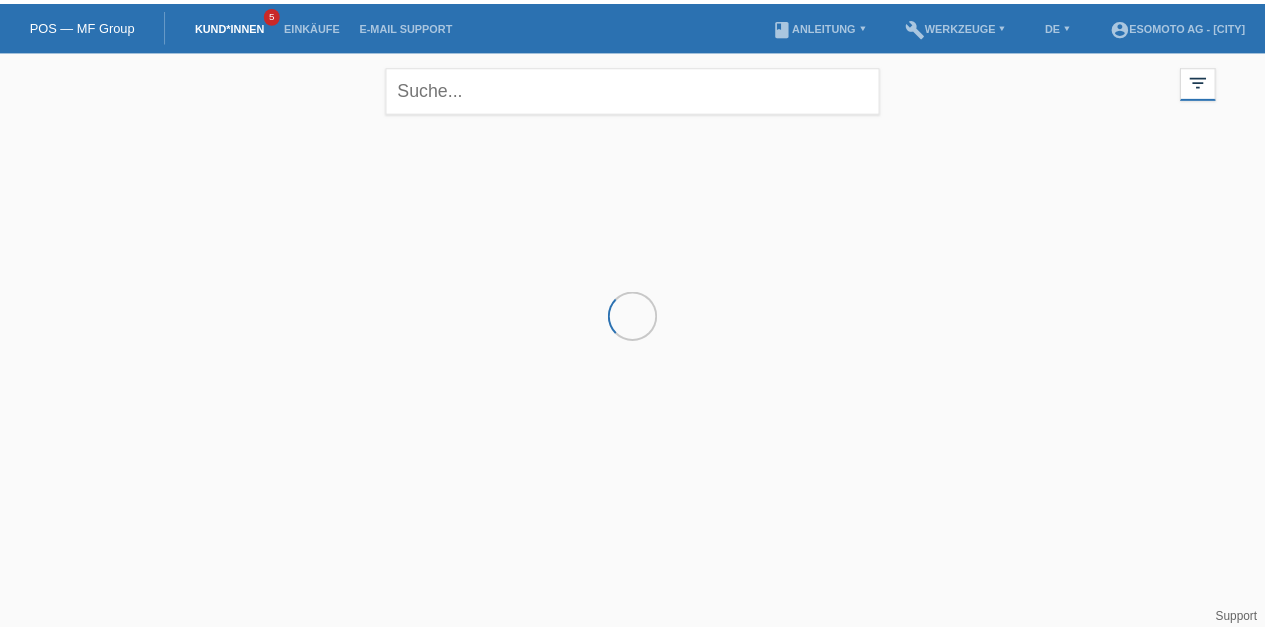 scroll, scrollTop: 0, scrollLeft: 0, axis: both 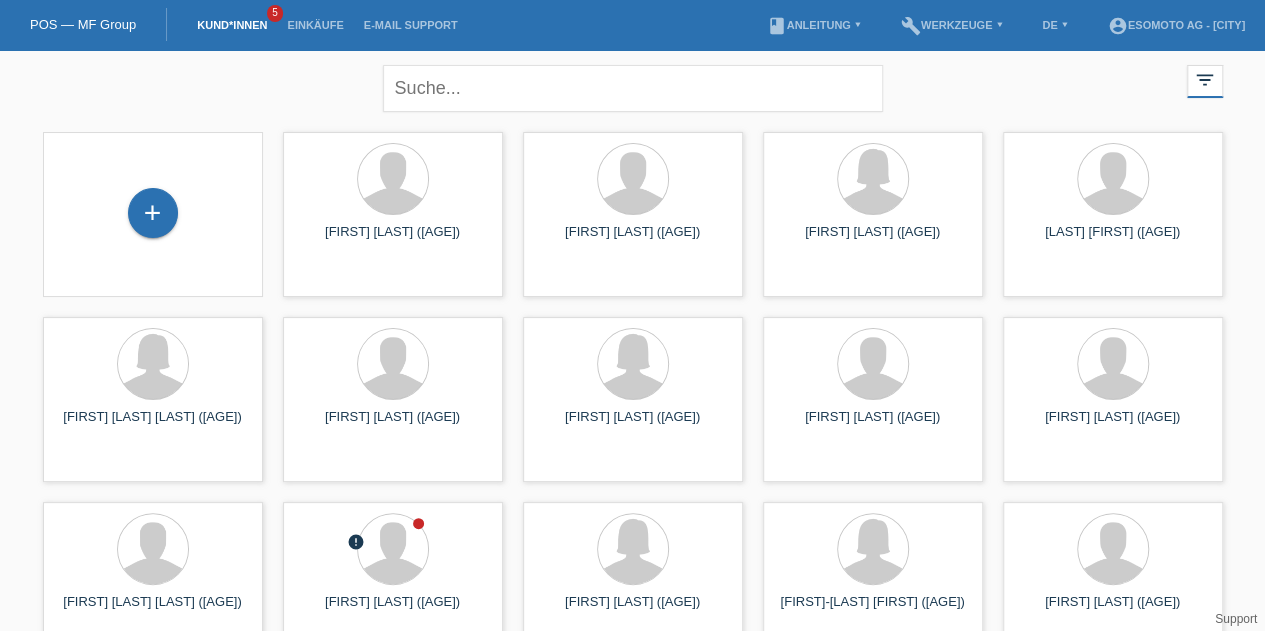 click on "+" at bounding box center [153, 213] 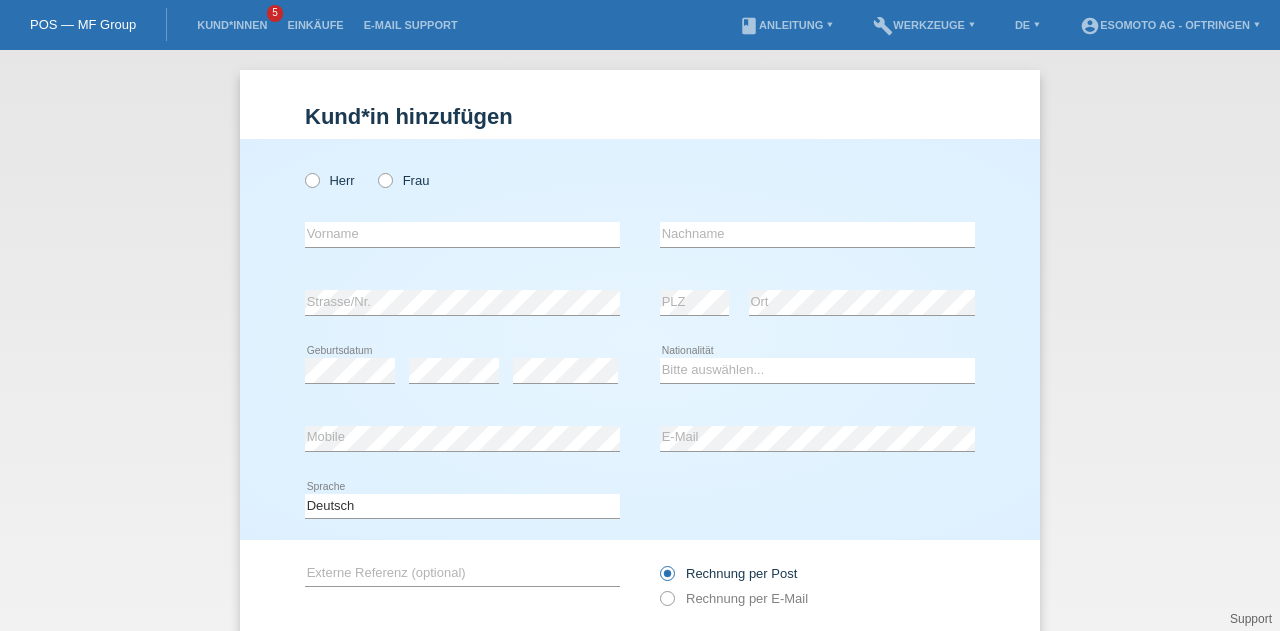 scroll, scrollTop: 0, scrollLeft: 0, axis: both 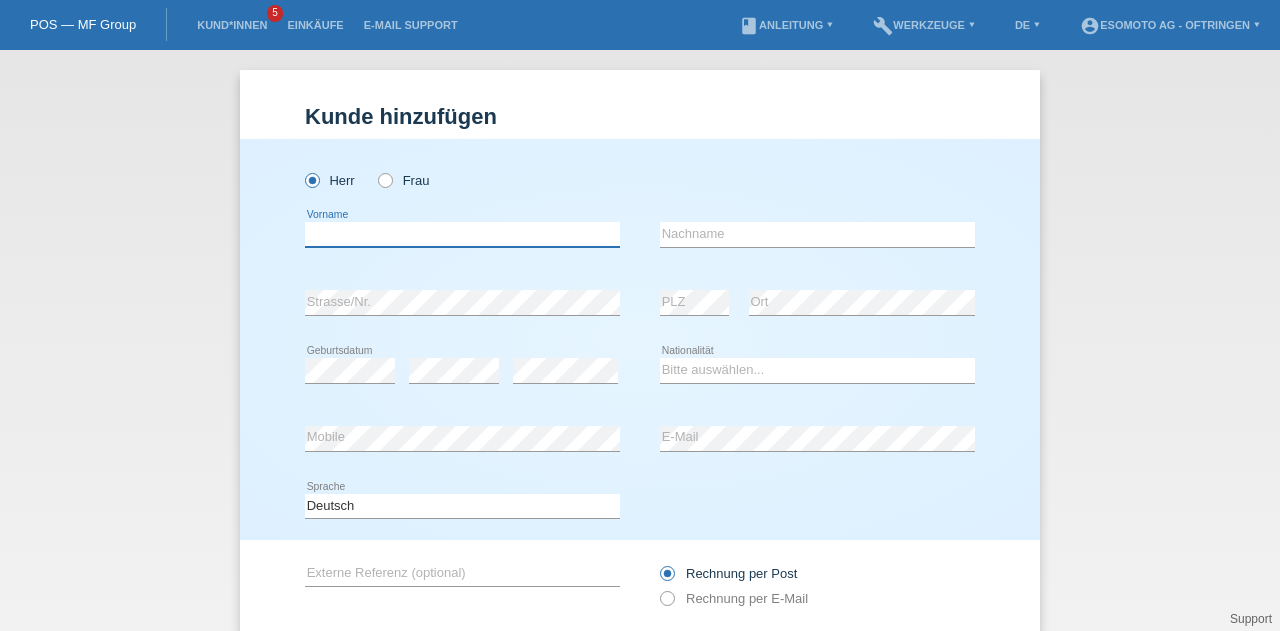 click at bounding box center [462, 234] 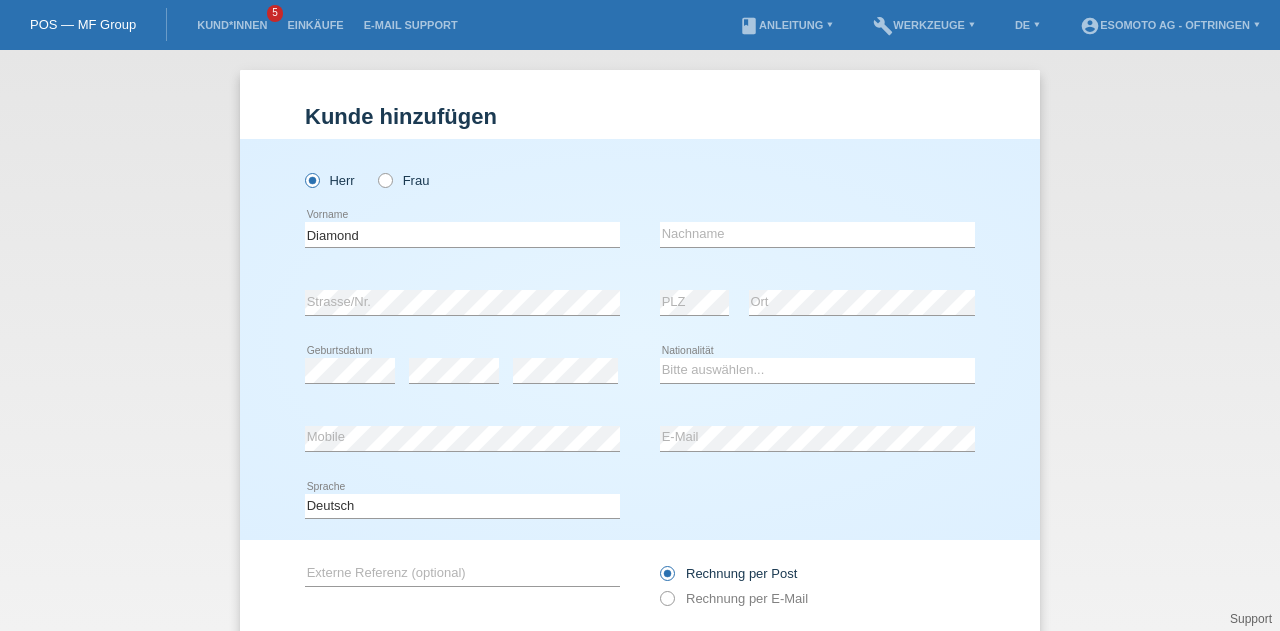 click on "Kund*in hinzufügen
Kunde hinzufügen
Kundin hinzufügen
Herr
Frau
Diamond error Vorname" at bounding box center (640, 340) 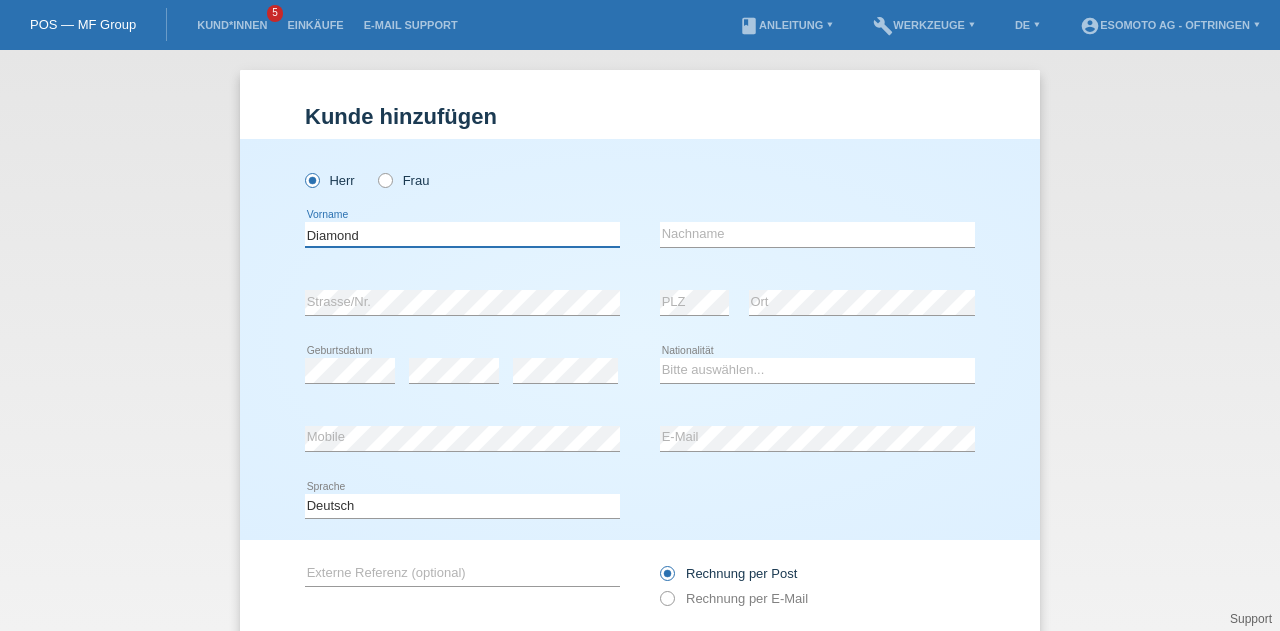 click on "Diamond" at bounding box center [462, 234] 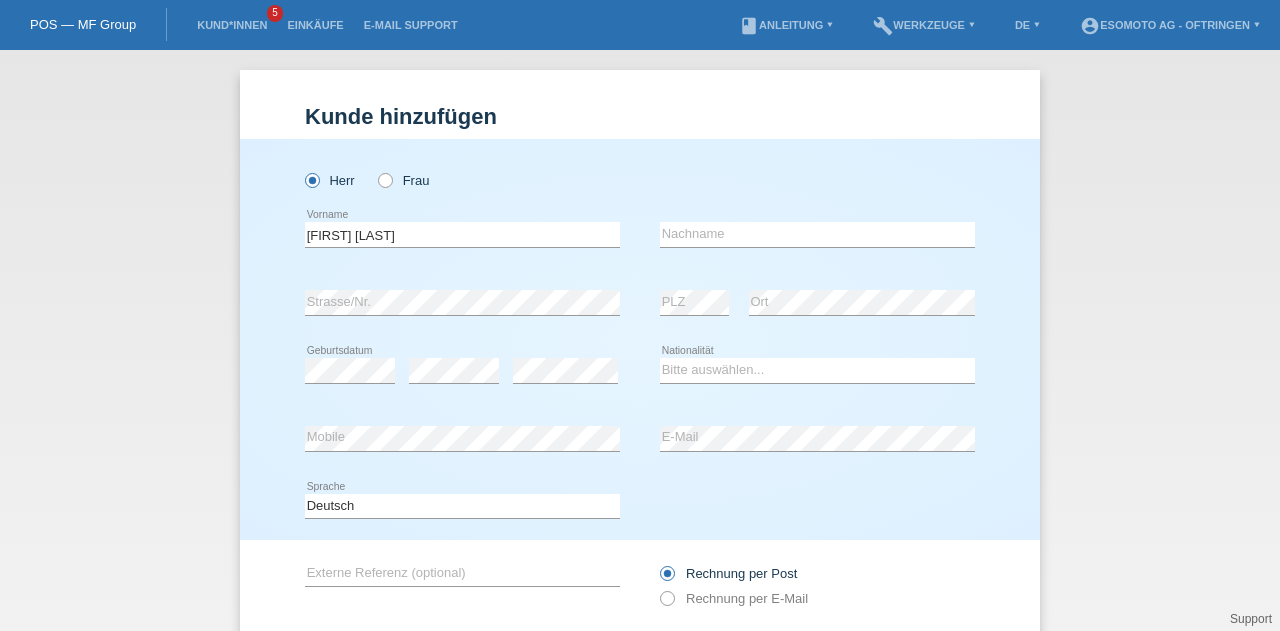 type on "Läubli" 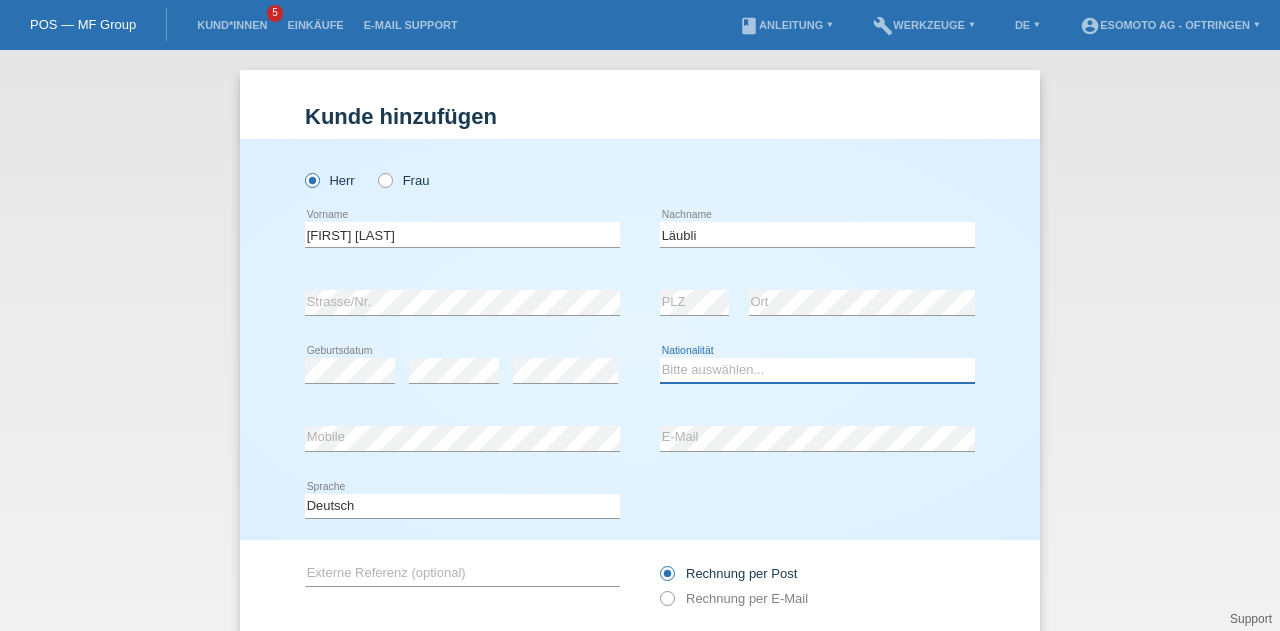 select on "CH" 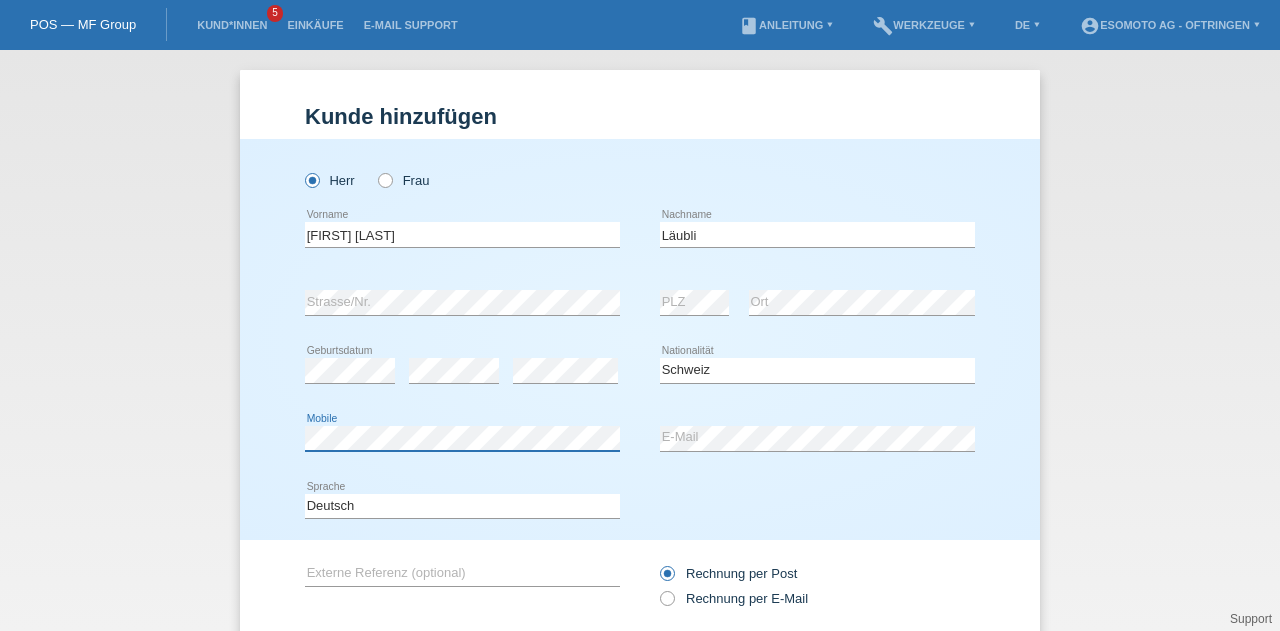click on "Kund*in hinzufügen
Kunde hinzufügen
Kundin hinzufügen
Herr
Frau
Diamond Santiago PLZ" at bounding box center [640, 340] 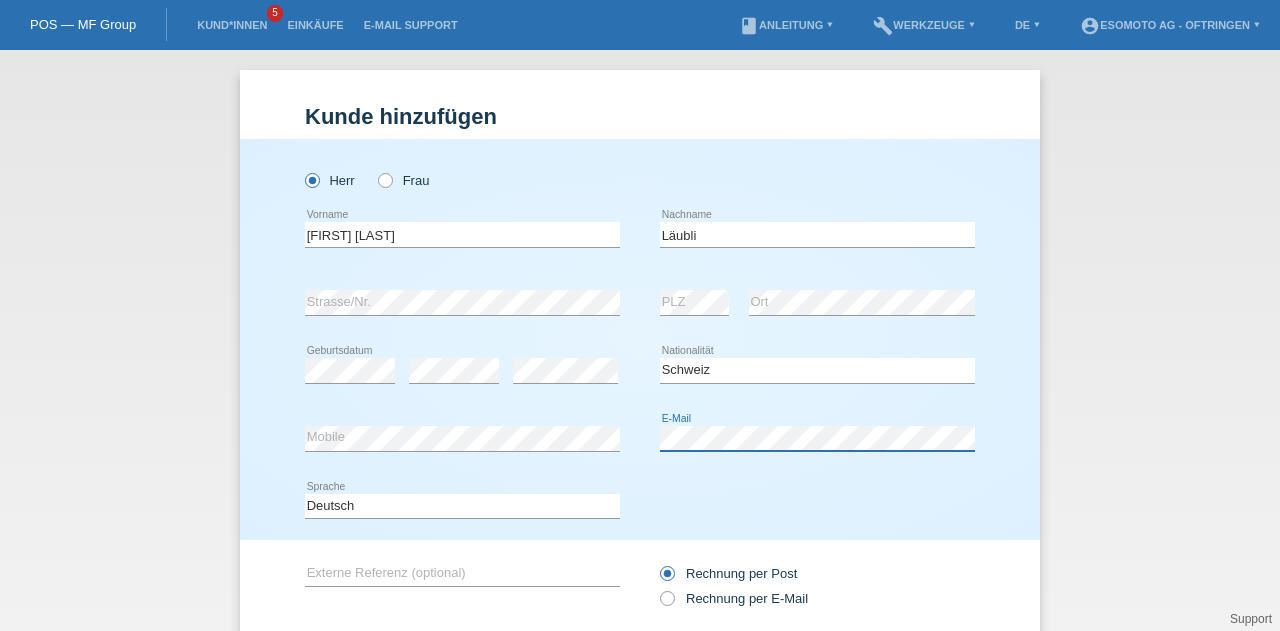 click on "error
Mobile
error
E-Mail" at bounding box center (640, 439) 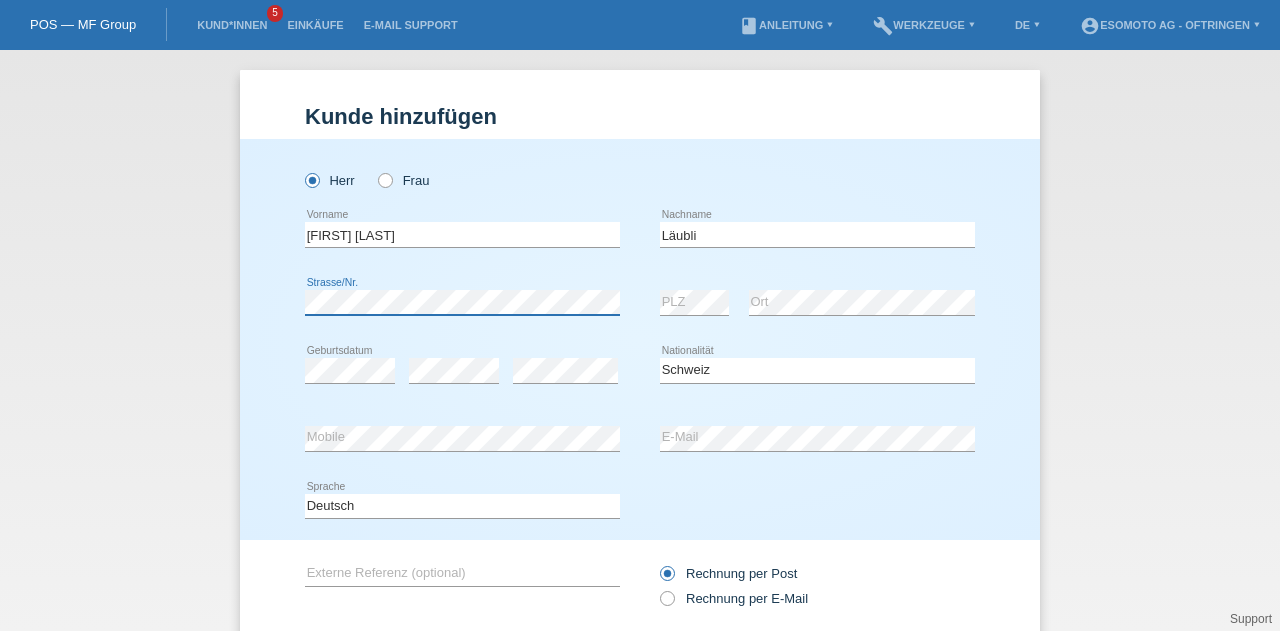click on "Kund*in hinzufügen
Kunde hinzufügen
Kundin hinzufügen
Herr
Frau
Diamond Santiago PLZ" at bounding box center [640, 340] 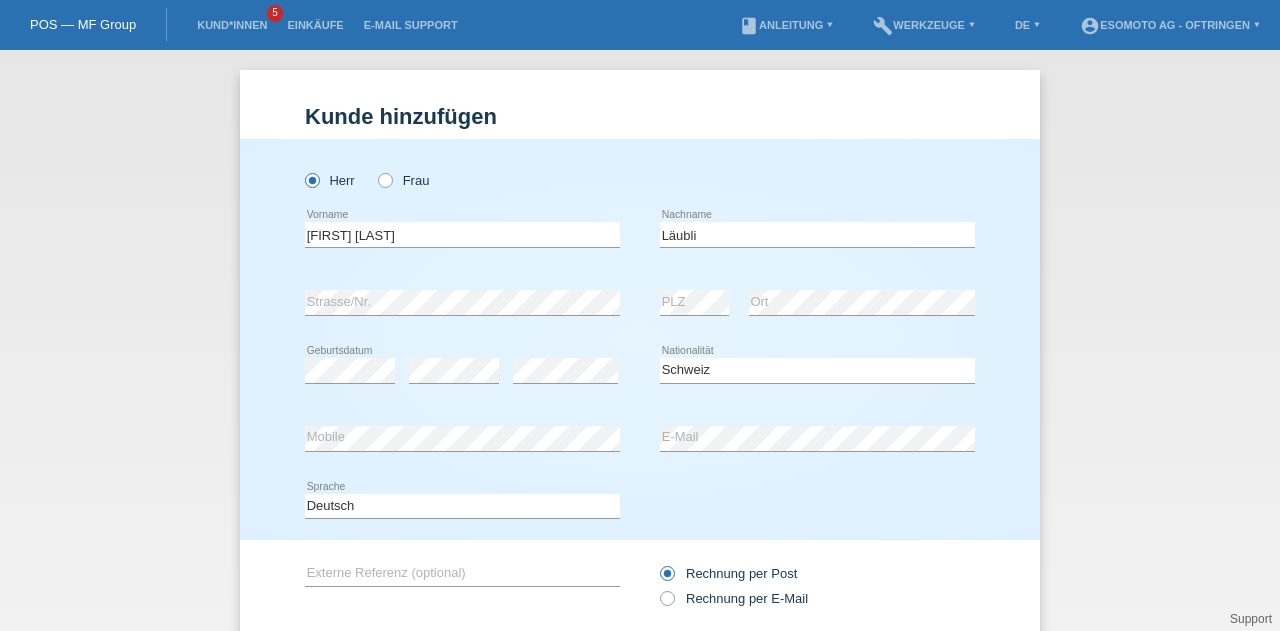 click on "error
Ort" at bounding box center (862, 303) 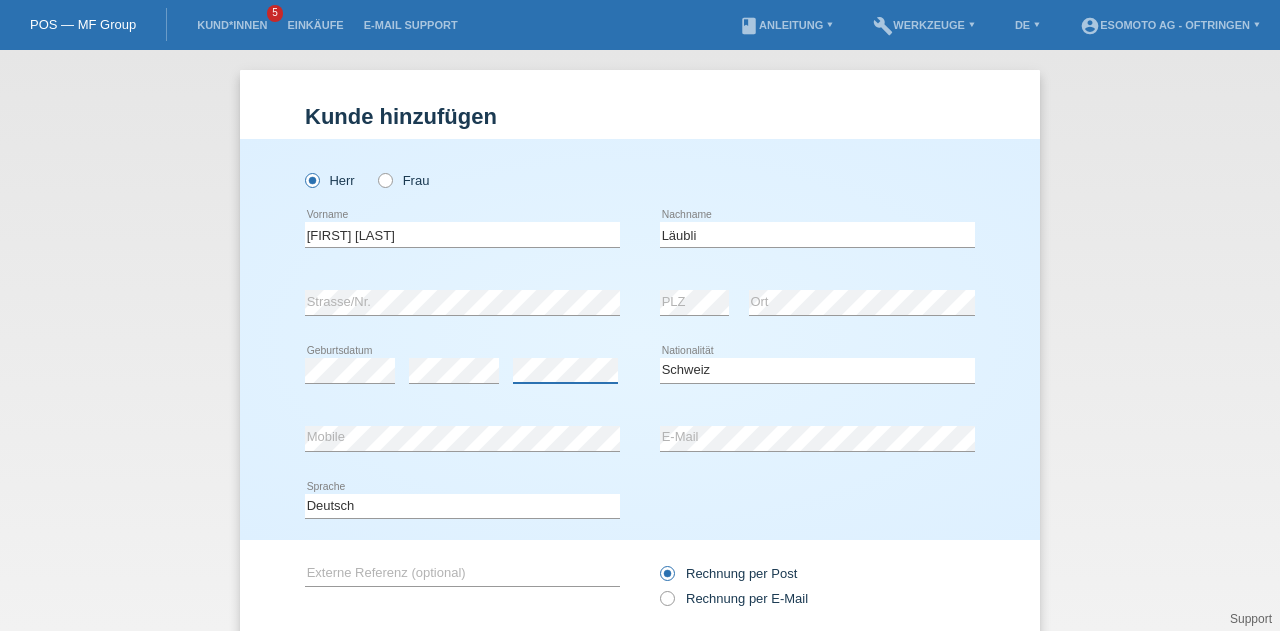 scroll, scrollTop: 136, scrollLeft: 0, axis: vertical 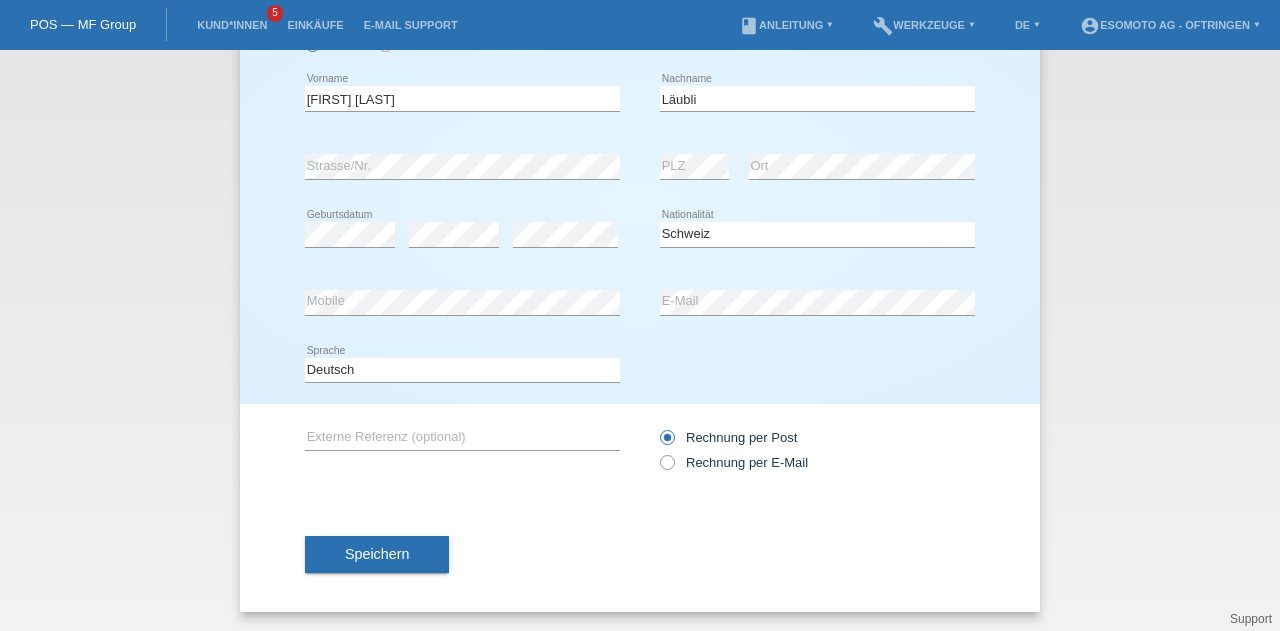click on "Speichern" at bounding box center [377, 555] 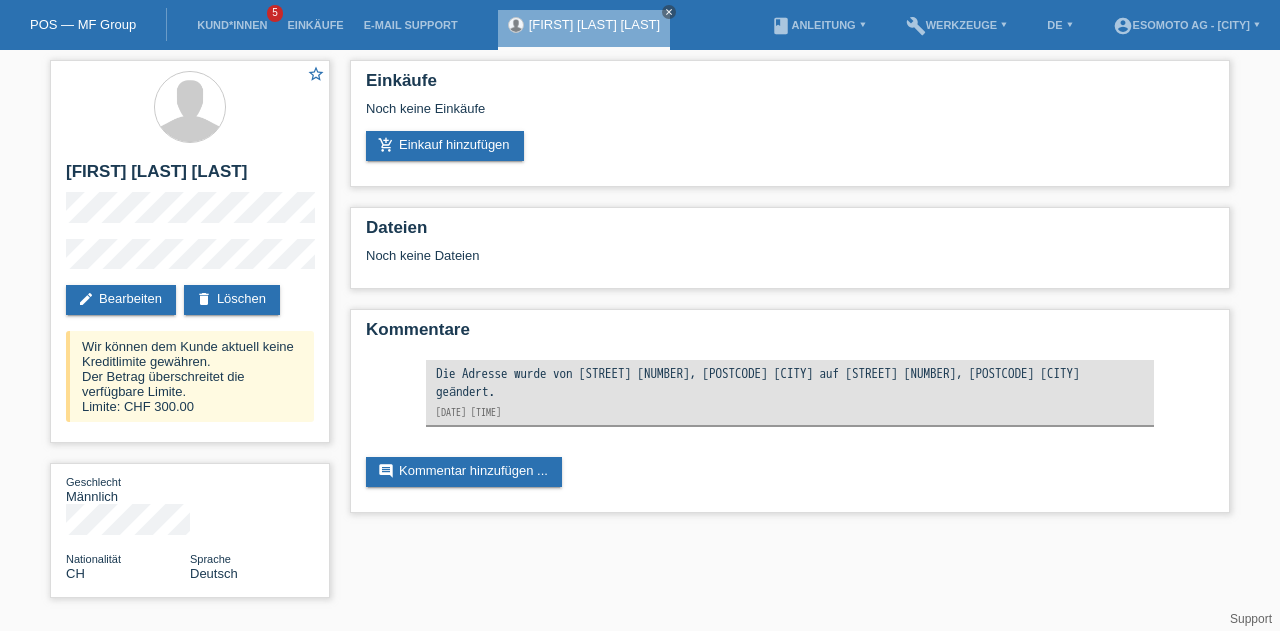 scroll, scrollTop: 0, scrollLeft: 0, axis: both 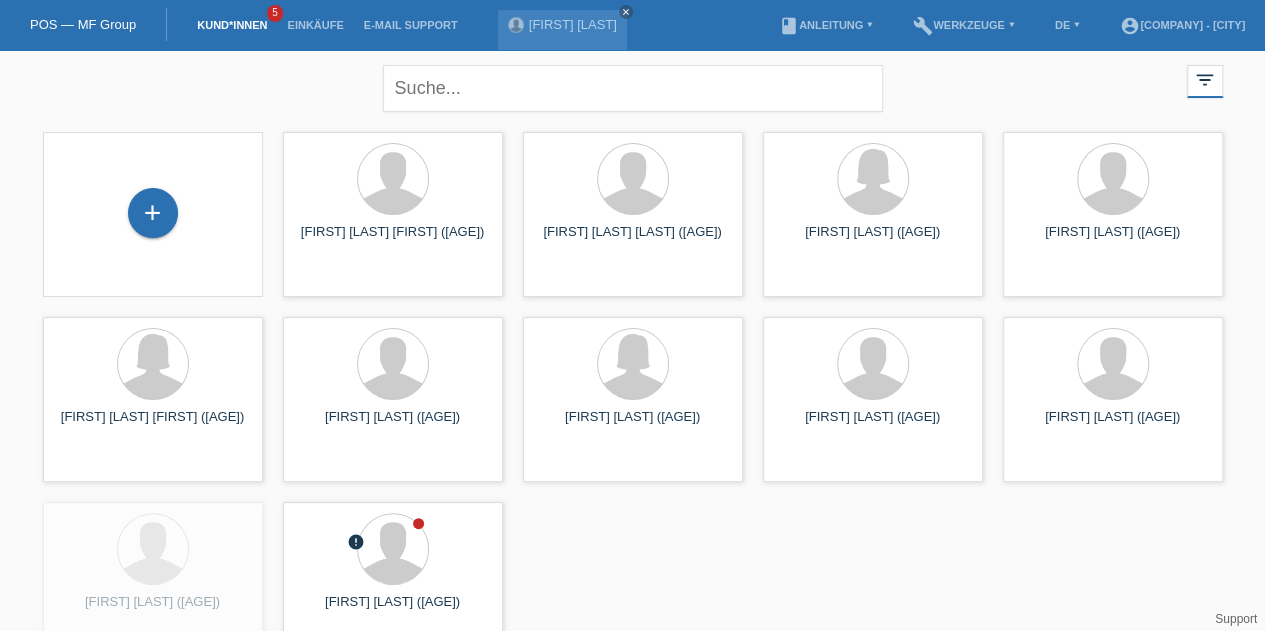 click on "+" at bounding box center [153, 213] 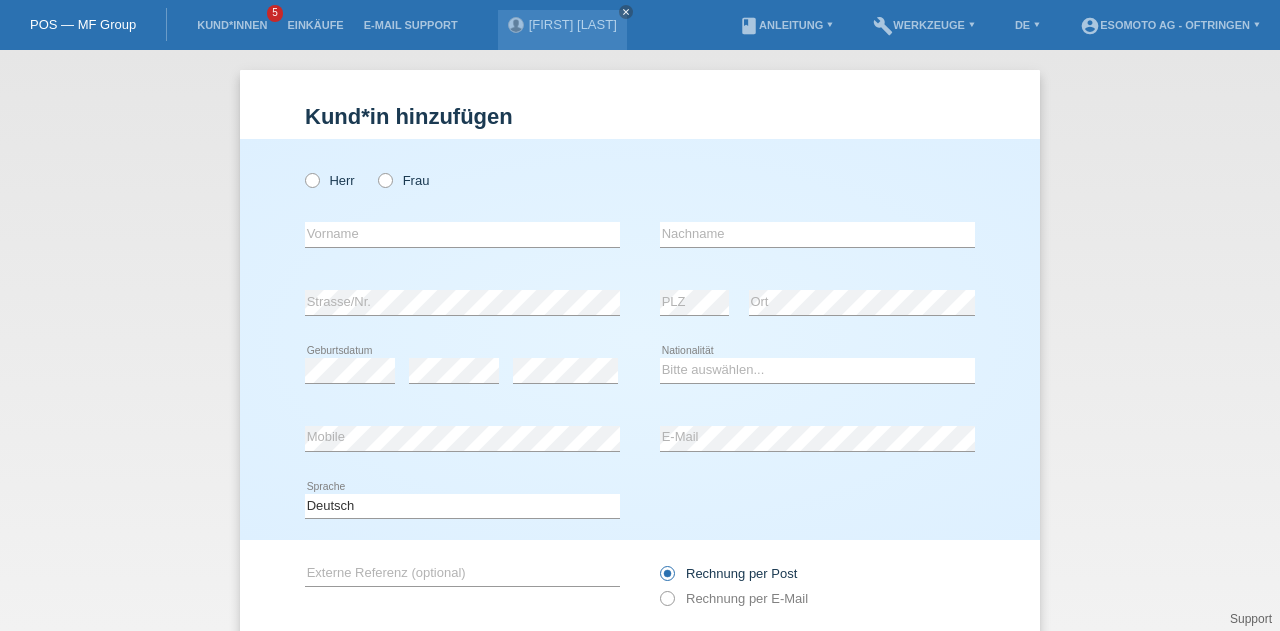 scroll, scrollTop: 0, scrollLeft: 0, axis: both 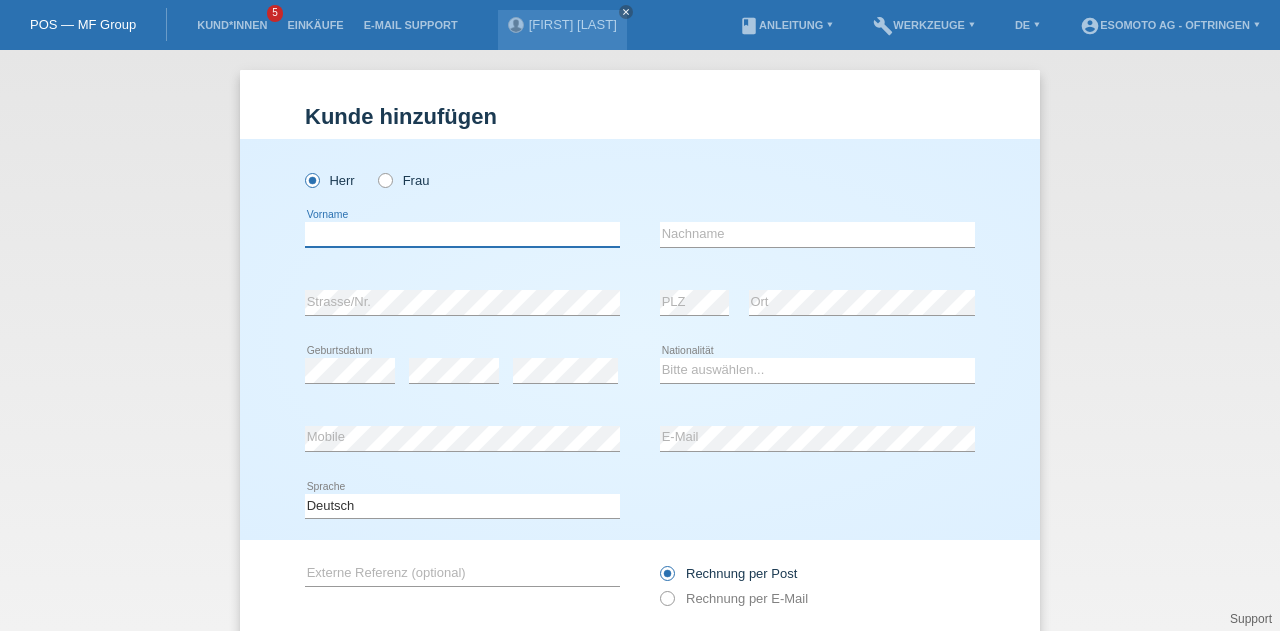 click at bounding box center [462, 234] 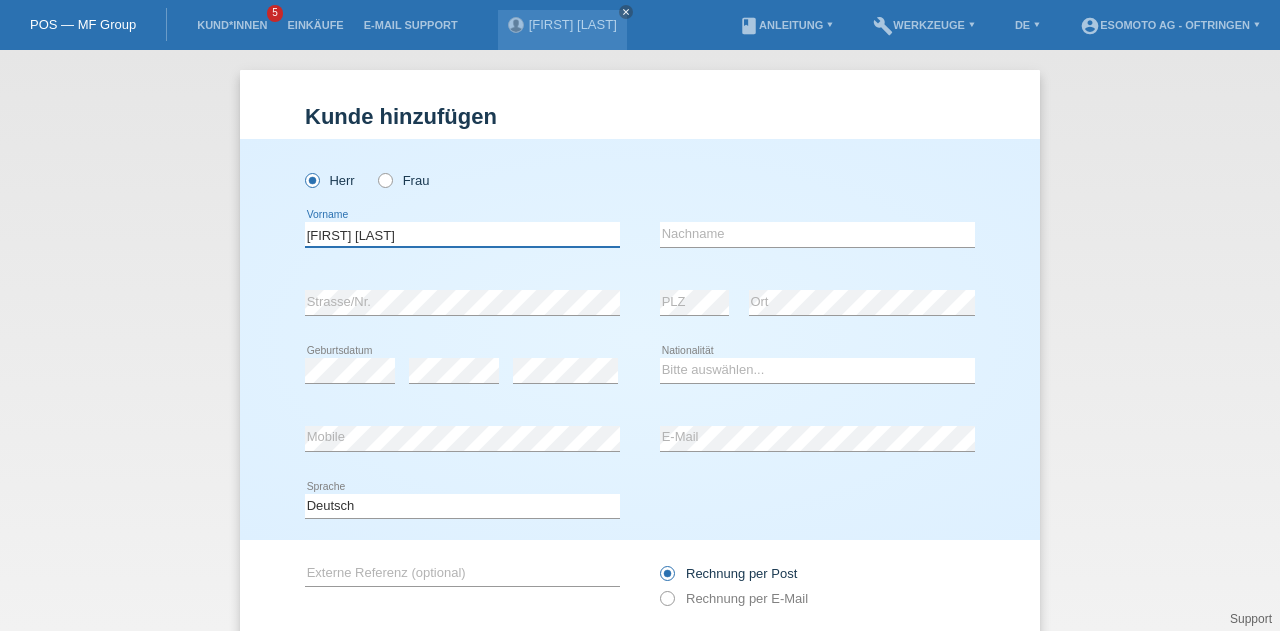 type on "[FIRST] [LAST]" 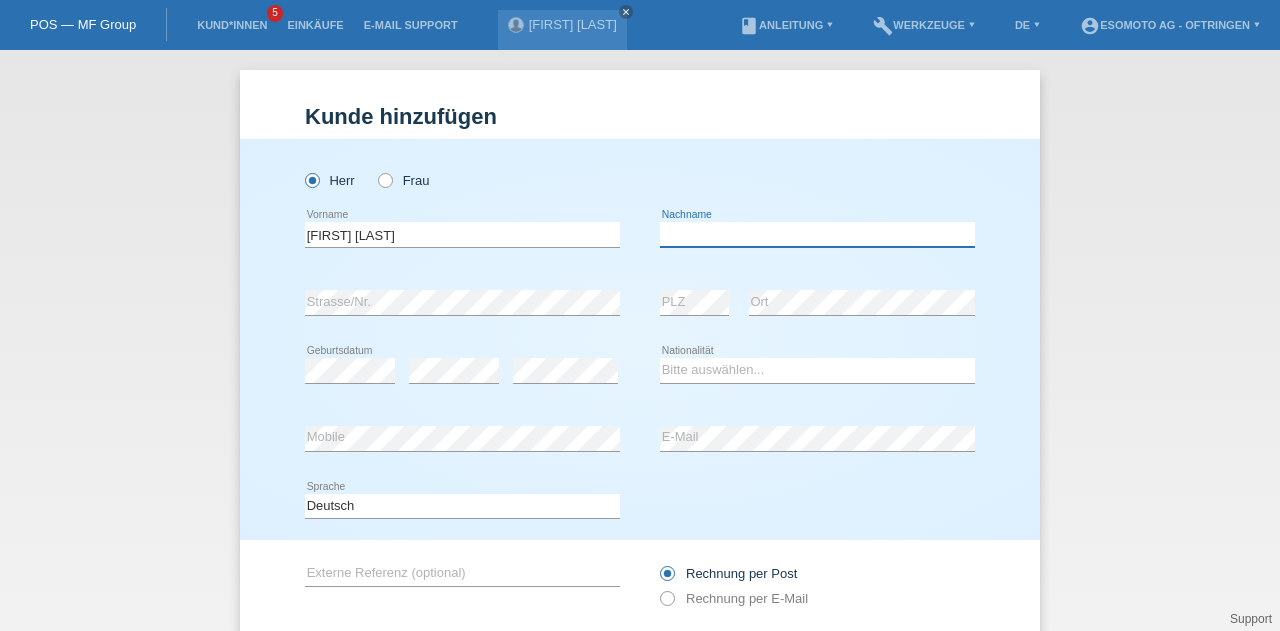 click at bounding box center (817, 234) 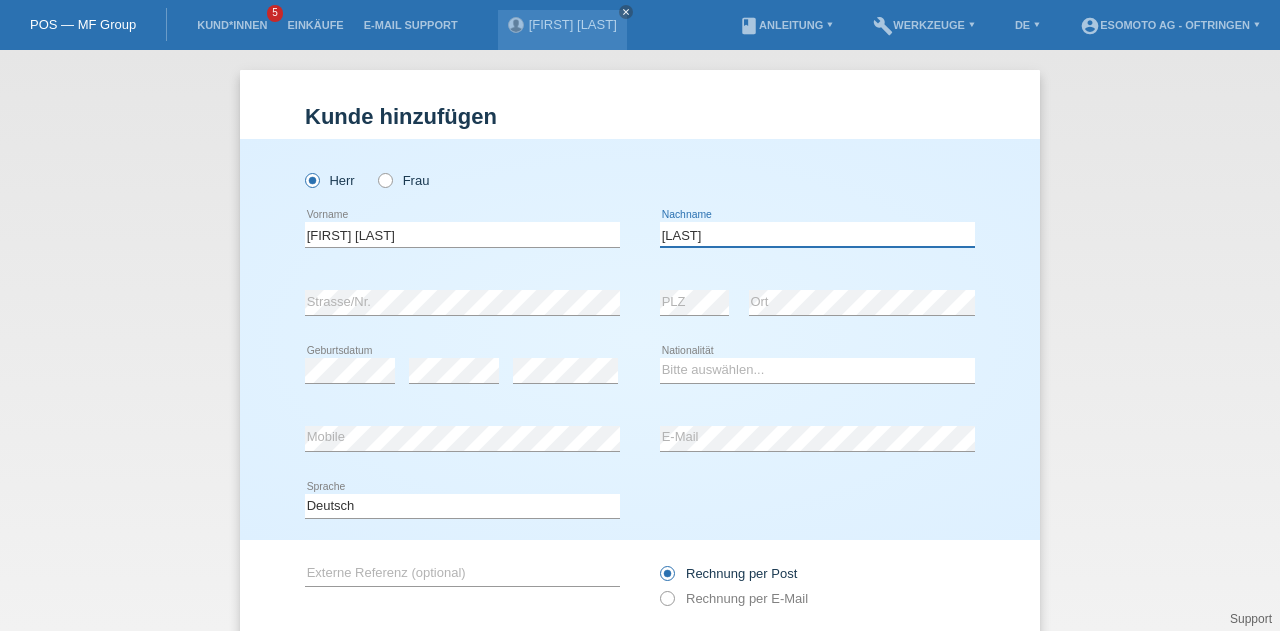 type on "[LAST]" 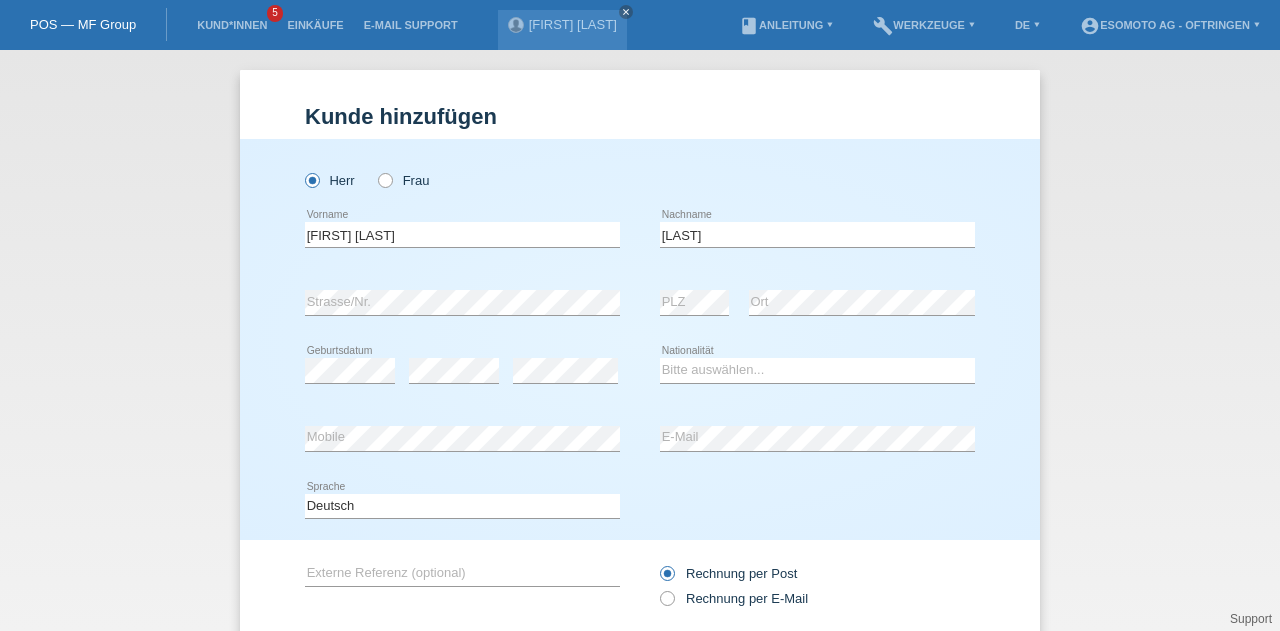 click on "Kund*in hinzufügen
Kunde hinzufügen
Kundin hinzufügen
Herr
Frau
Ionut Petru error PLZ" at bounding box center [640, 340] 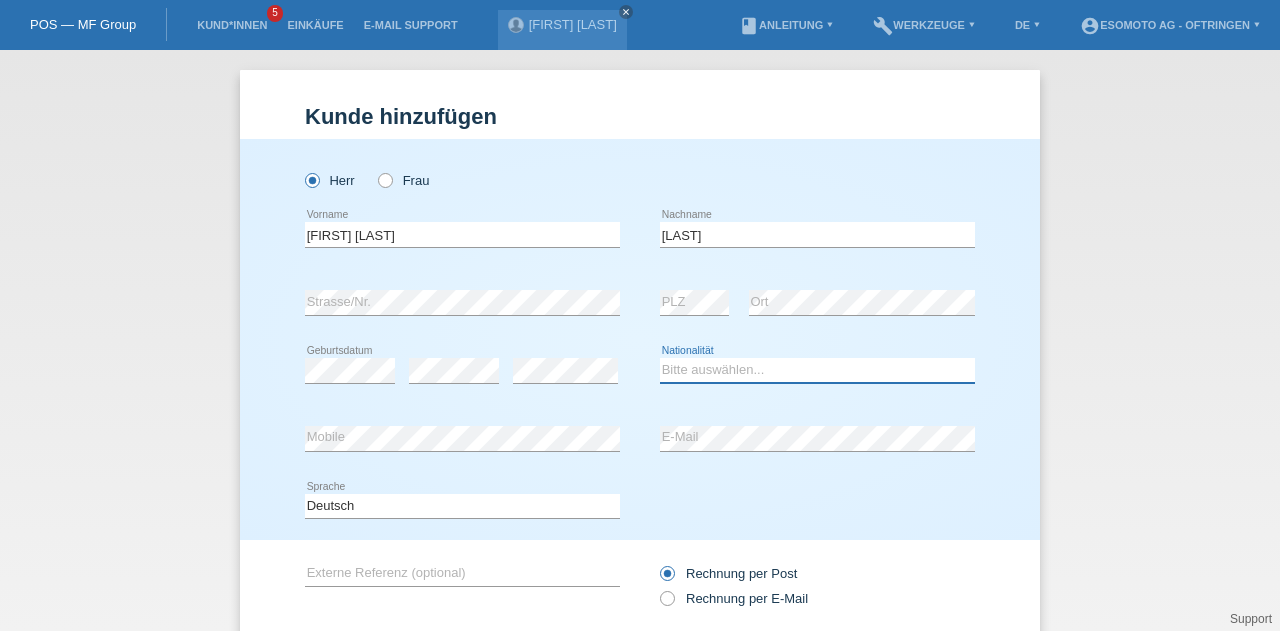 click on "Bitte auswählen...
Schweiz
Deutschland
Liechtenstein
Österreich
------------
Afghanistan
Ägypten
Åland
Albanien
Algerien" at bounding box center [817, 370] 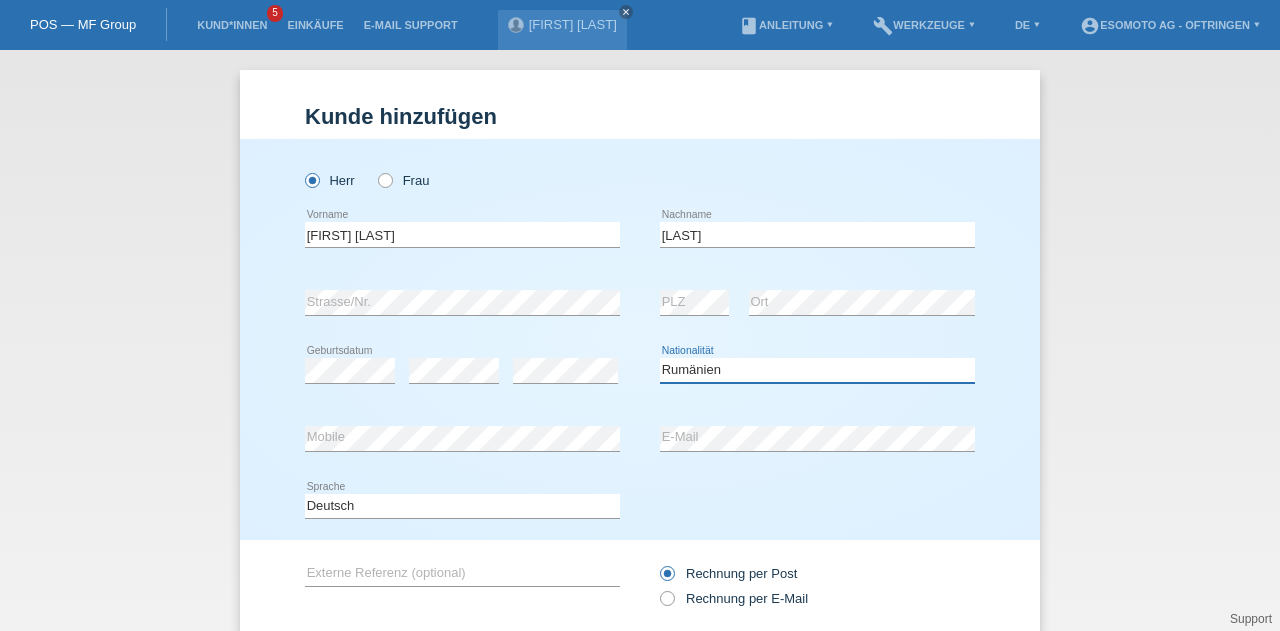 click on "Bitte auswählen...
Schweiz
Deutschland
Liechtenstein
Österreich
------------
Afghanistan
Ägypten
Åland
Albanien
Algerien" at bounding box center [817, 370] 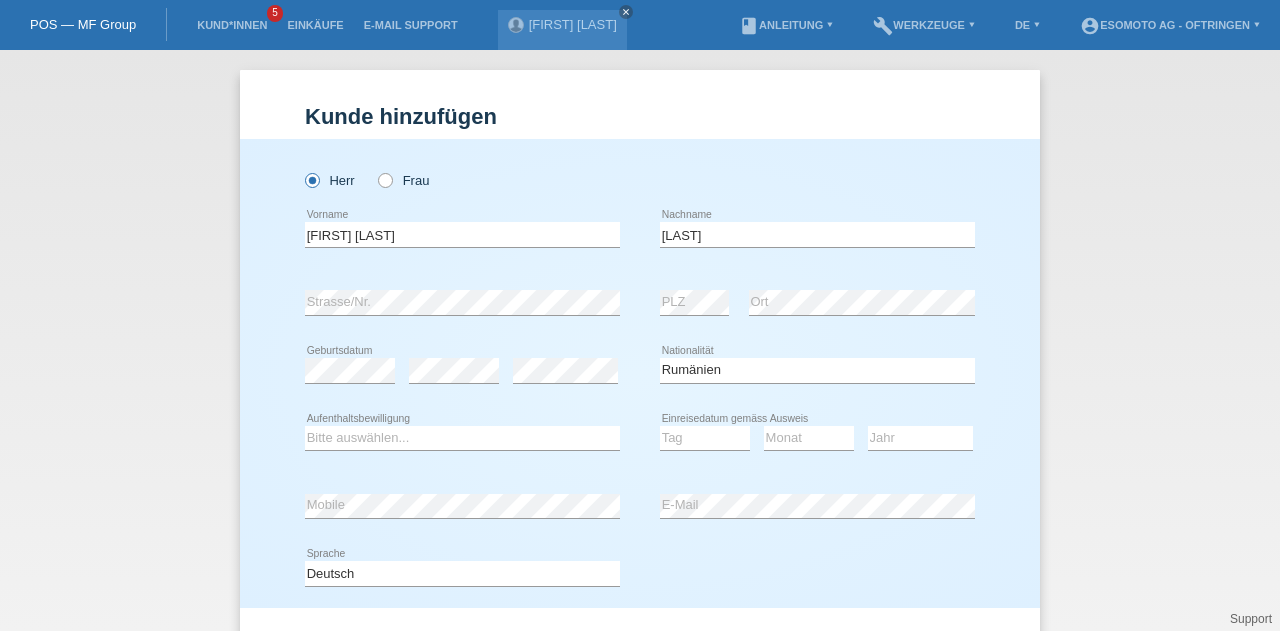 click on "Bitte auswählen...
C
B
B - Flüchtlingsstatus
Andere
error
Aufenthaltsbewilligung" at bounding box center [462, 439] 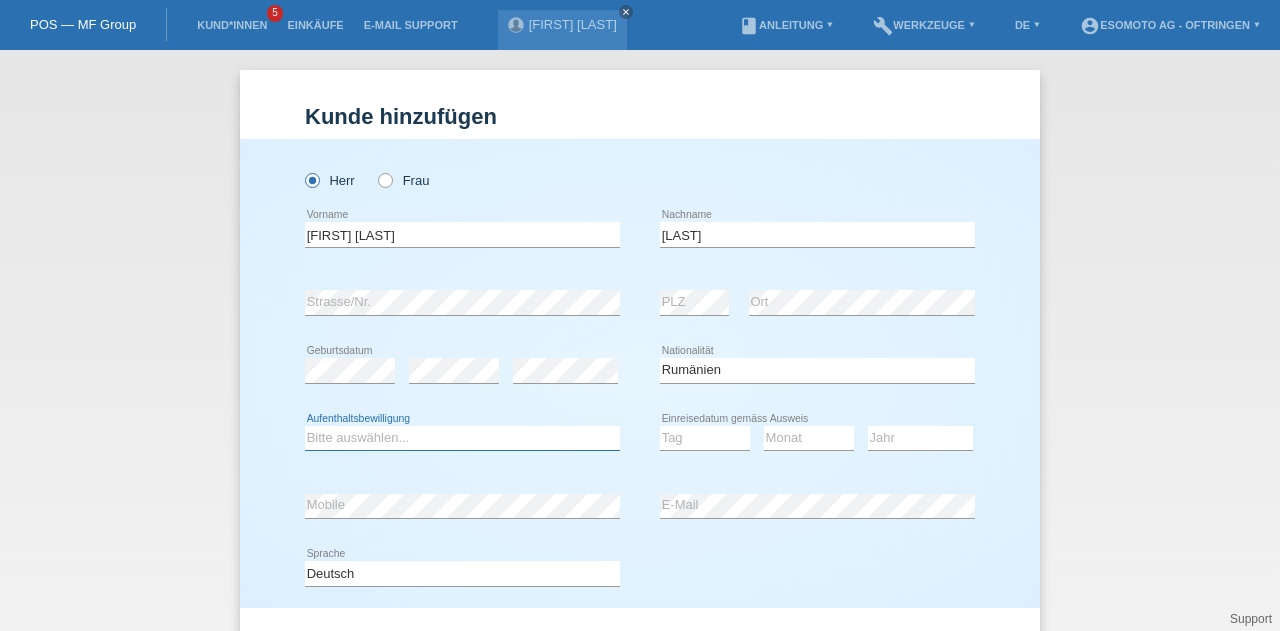 click on "Bitte auswählen...
C
B
B - Flüchtlingsstatus
Andere" at bounding box center (462, 438) 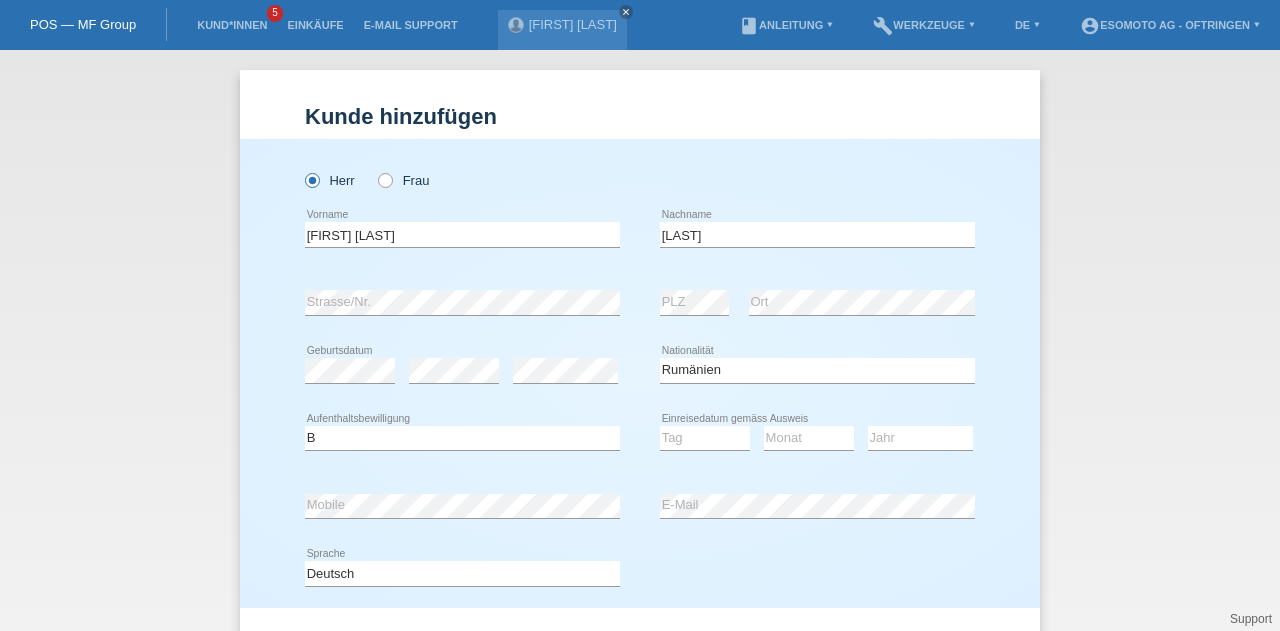 click on "Kund*in hinzufügen
Kunde hinzufügen
Kundin hinzufügen
Herr
Frau
Ionut Petru error PLZ" at bounding box center (640, 340) 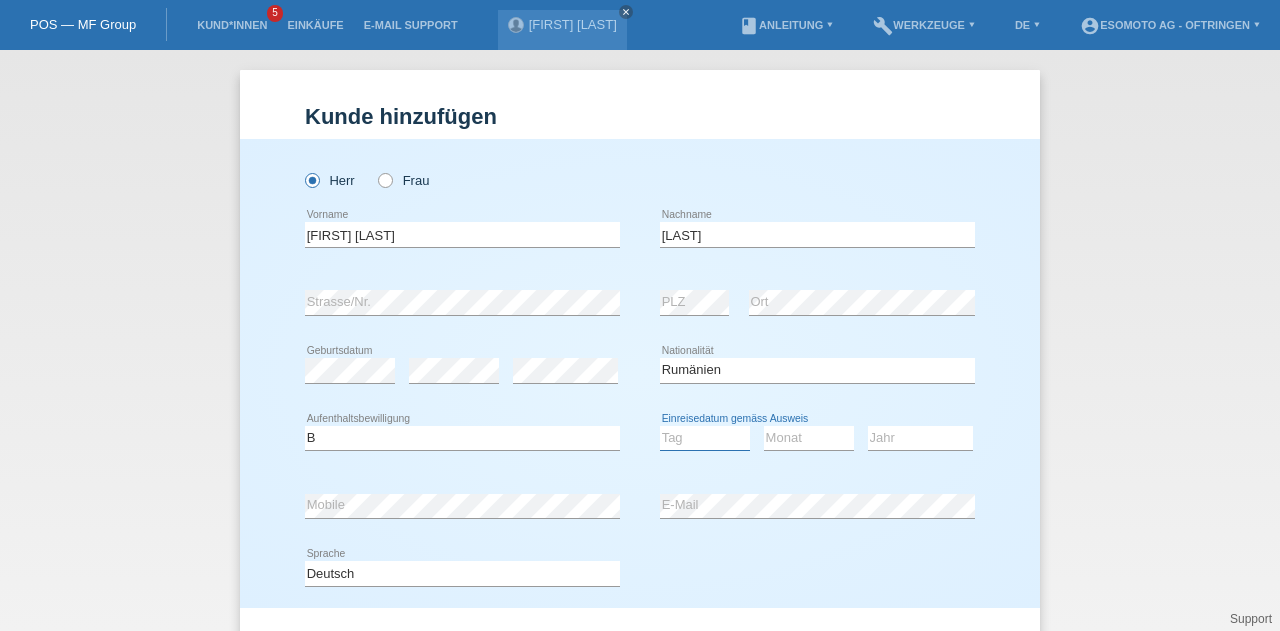 click on "Tag
01
02
03
04
05
06
07
08
09
10 11" at bounding box center (705, 438) 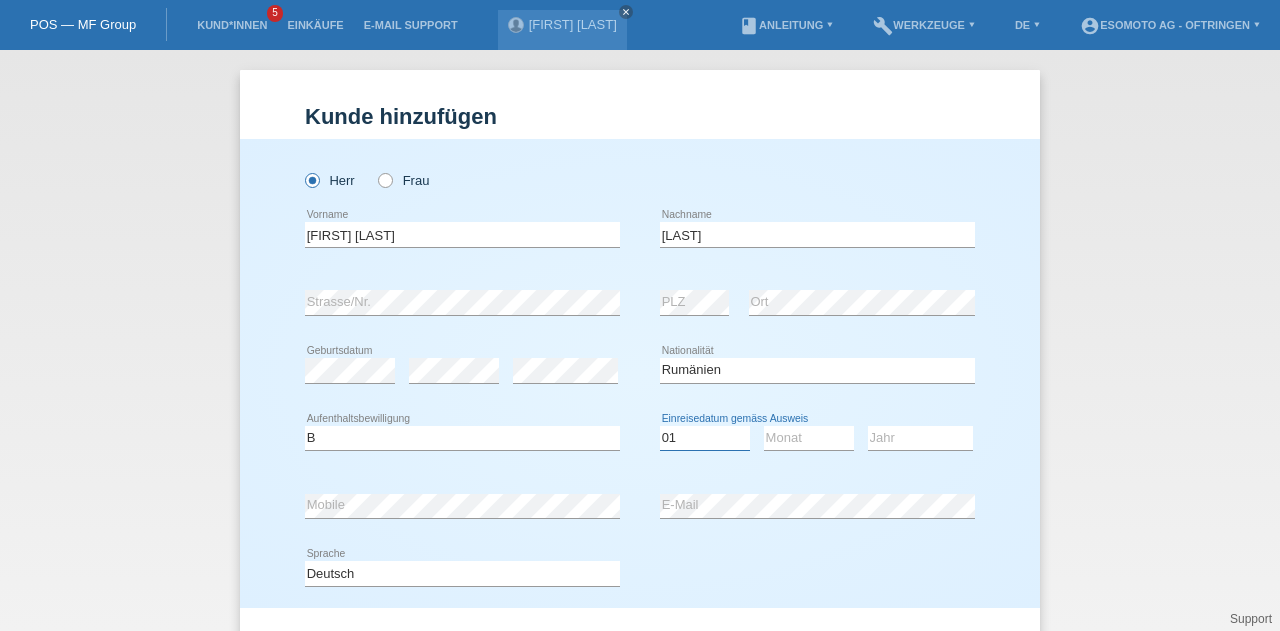 click on "Tag
01
02
03
04
05
06
07
08
09
10 11" at bounding box center (705, 438) 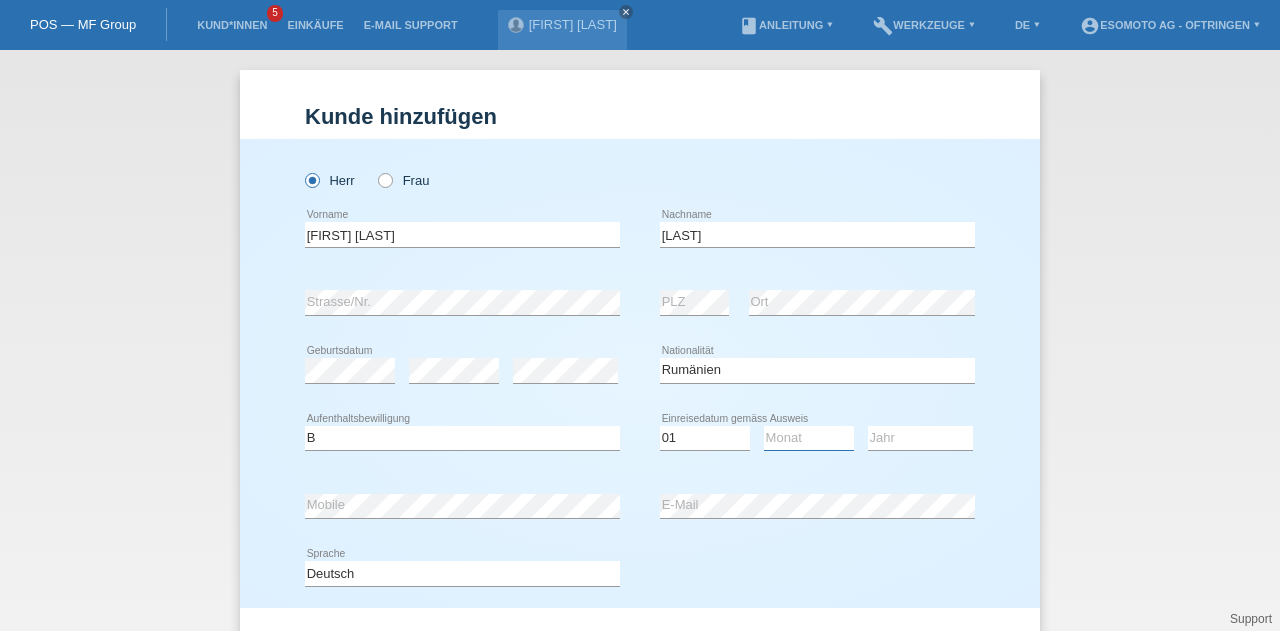click on "Monat
01
02
03
04
05
06
07
08
09
10 11" at bounding box center (809, 438) 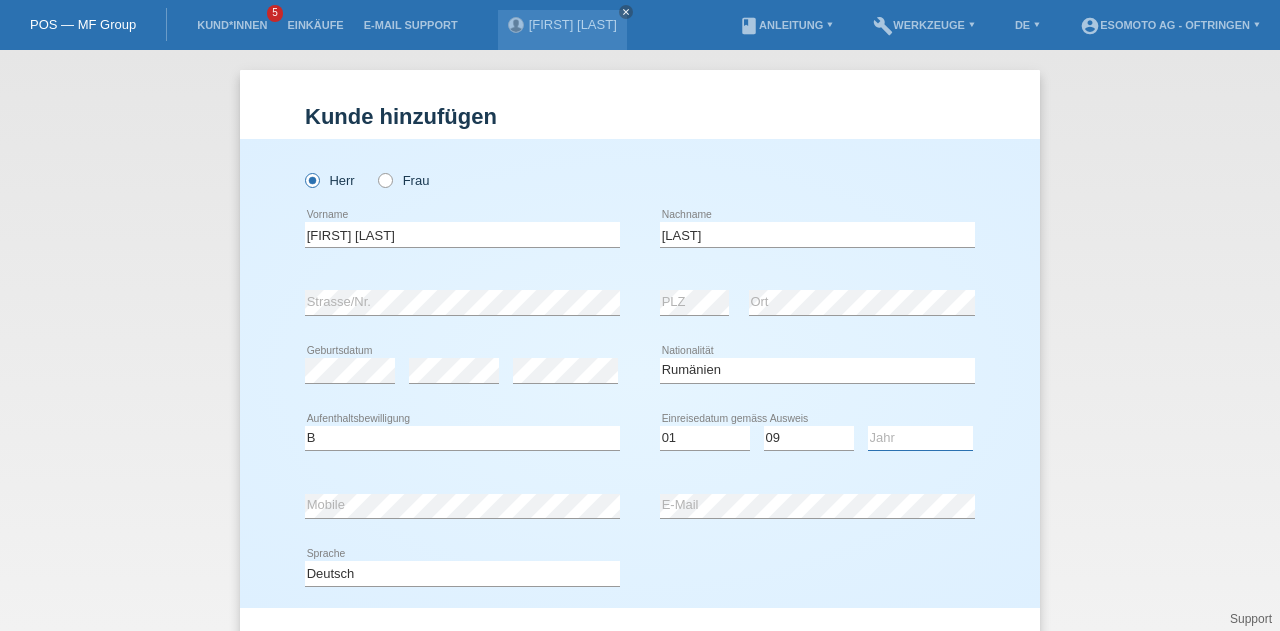 click on "Jahr
2025
2024
2023
2022
2021
2020
2019
2018
2017 2016 2015 2014 2013 2012 2011 2010 2009 2008 2007 2006 2005 2004 2003 2002 2001" at bounding box center (920, 438) 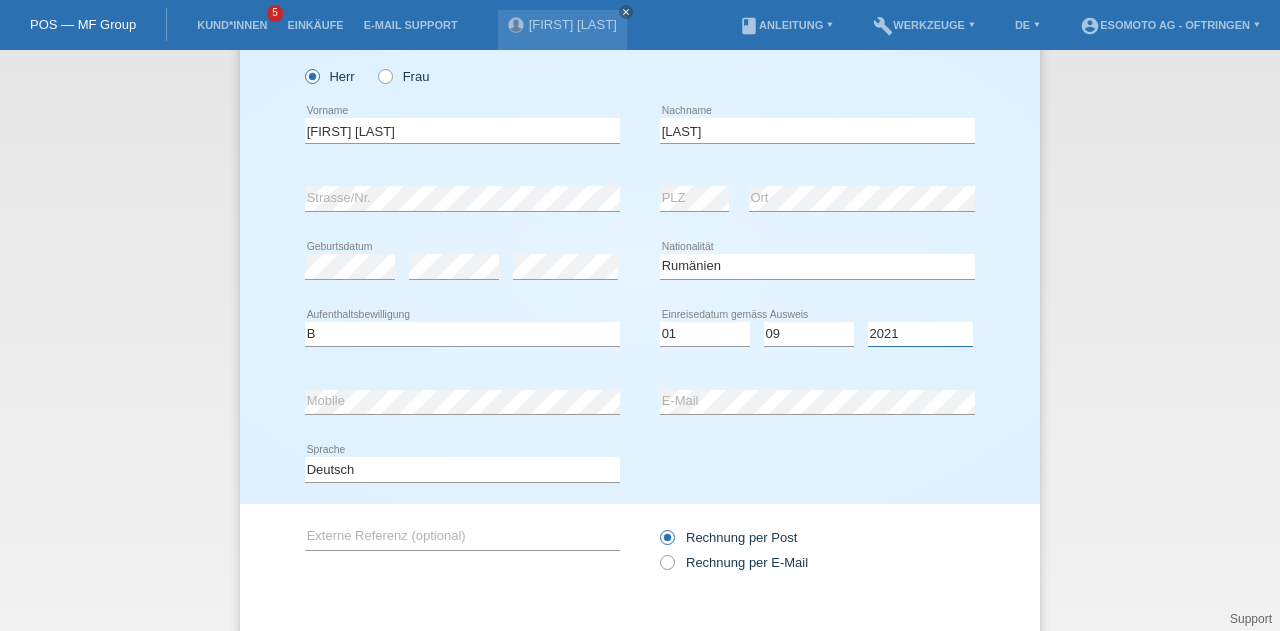 scroll, scrollTop: 203, scrollLeft: 0, axis: vertical 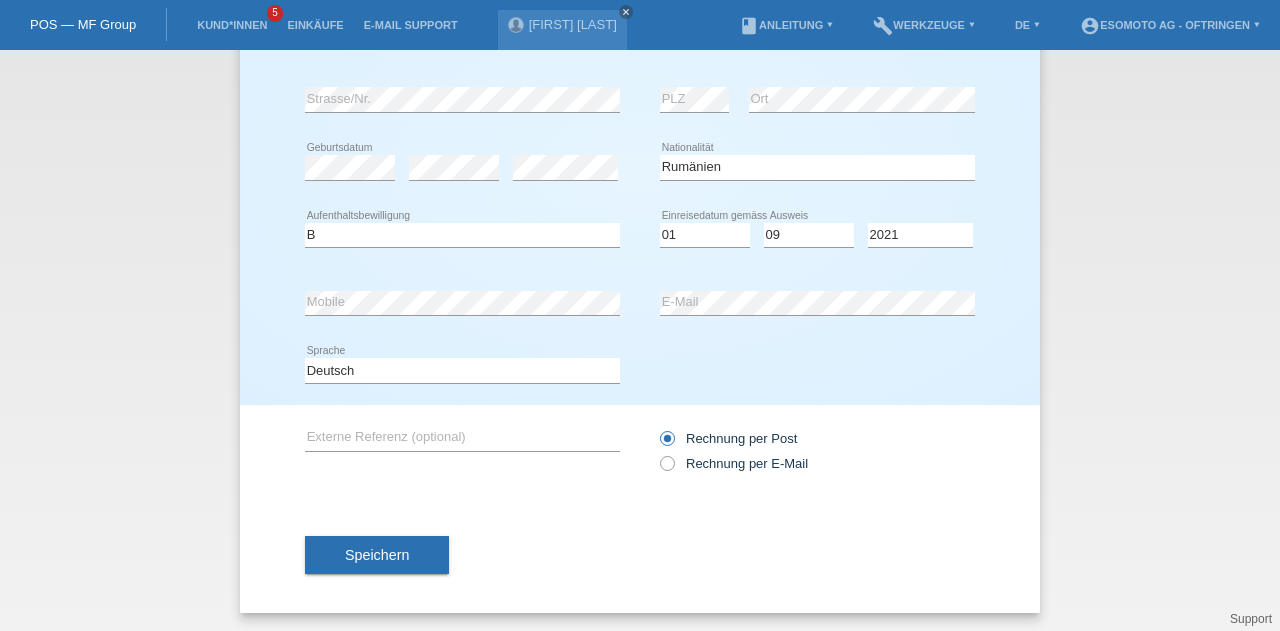 click on "Speichern" at bounding box center [377, 555] 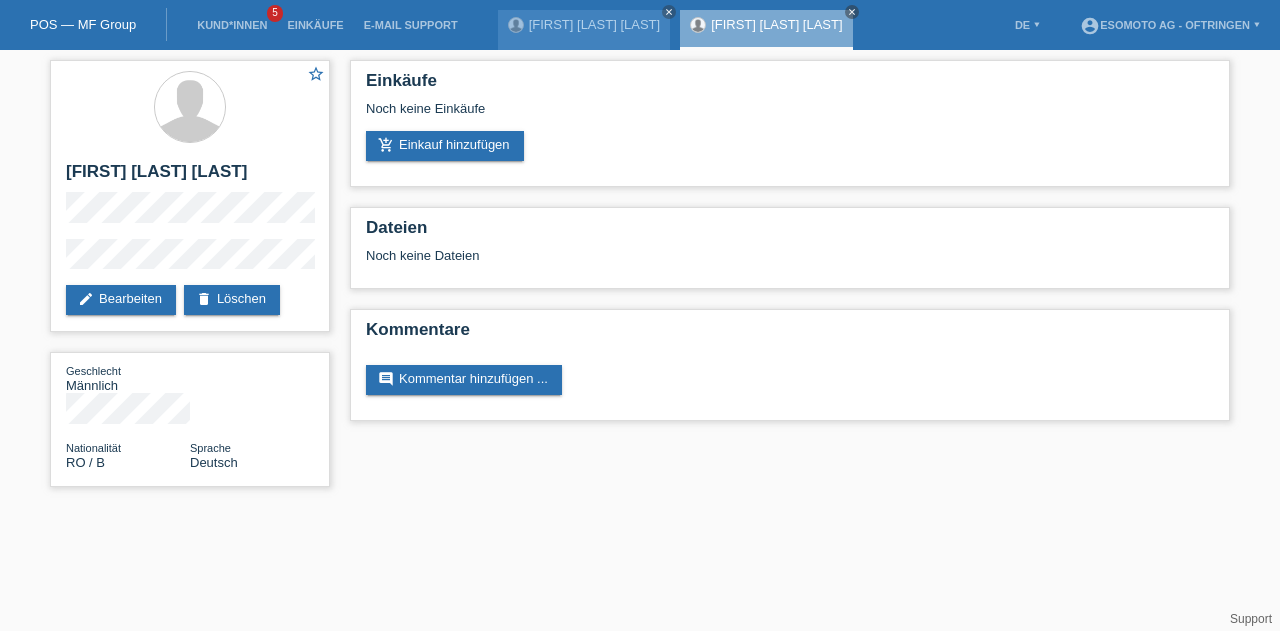 scroll, scrollTop: 0, scrollLeft: 0, axis: both 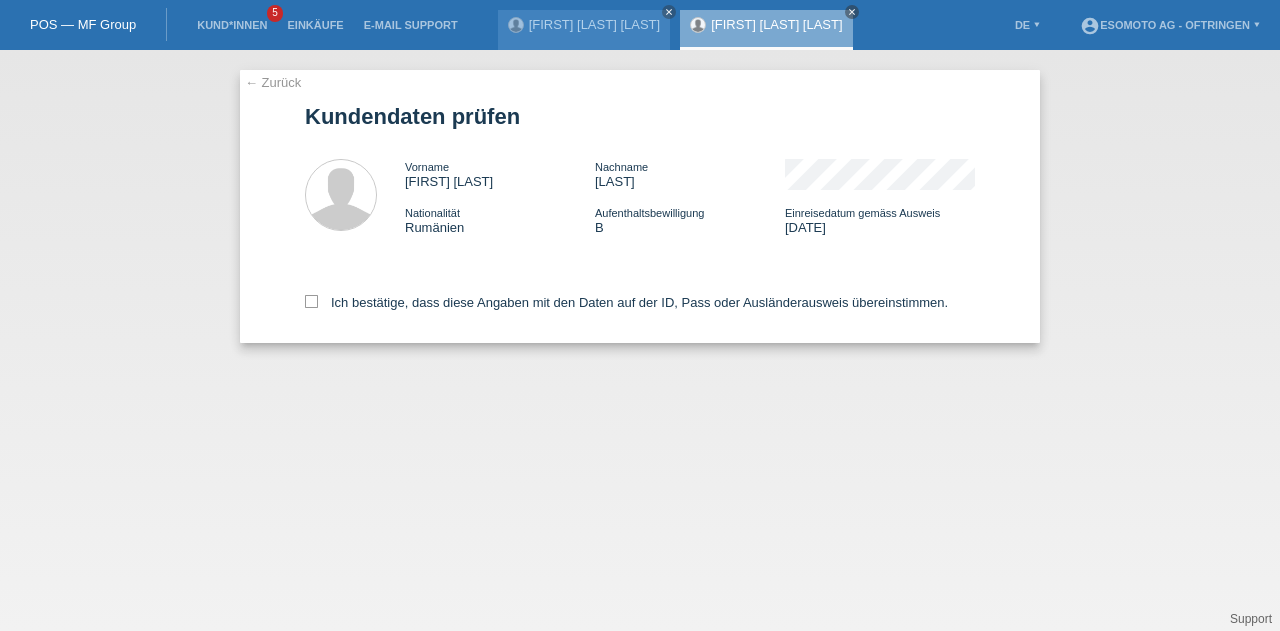 click at bounding box center (311, 301) 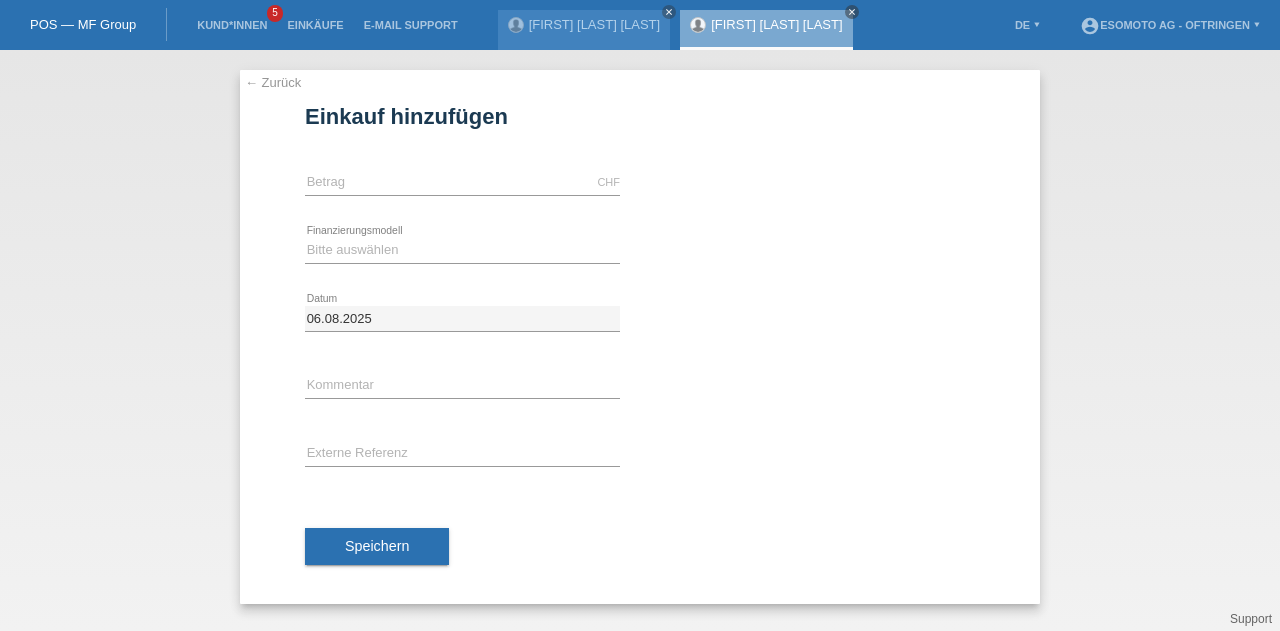 scroll, scrollTop: 0, scrollLeft: 0, axis: both 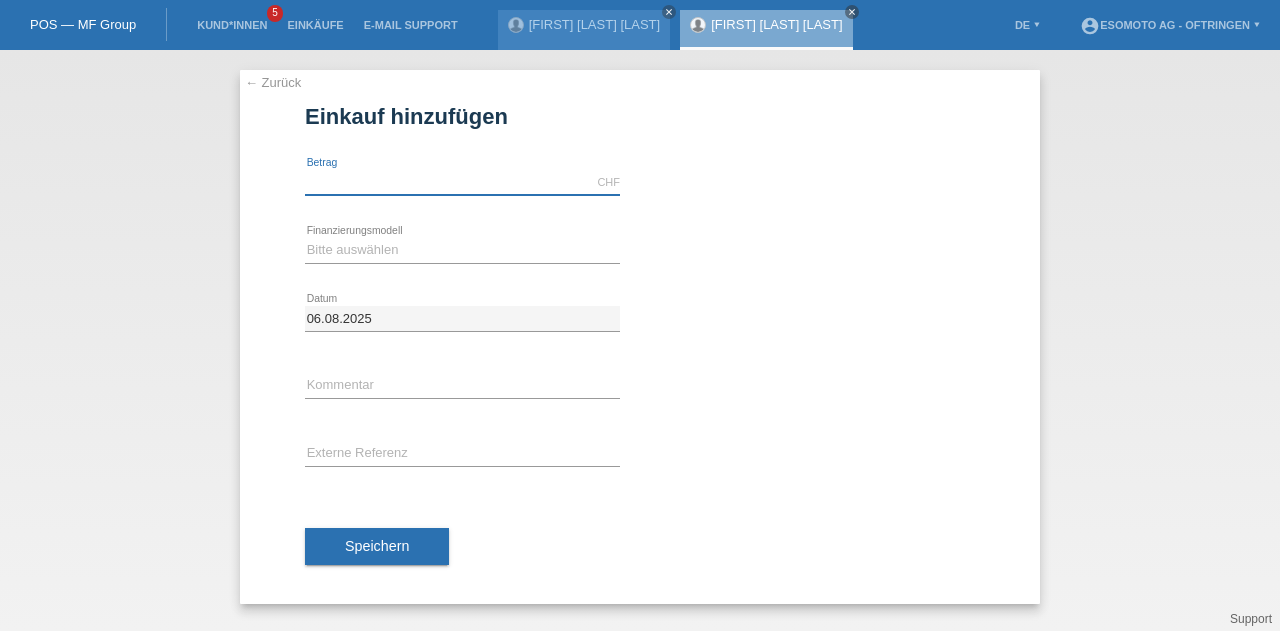 click at bounding box center [462, 182] 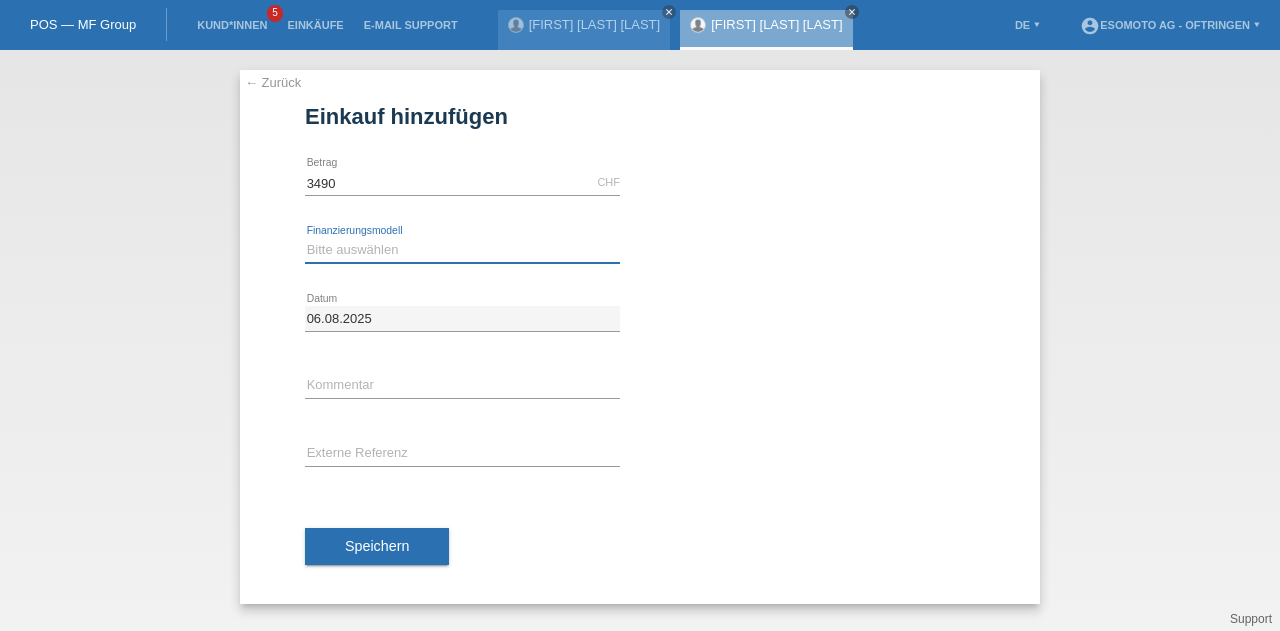 type on "3490.00" 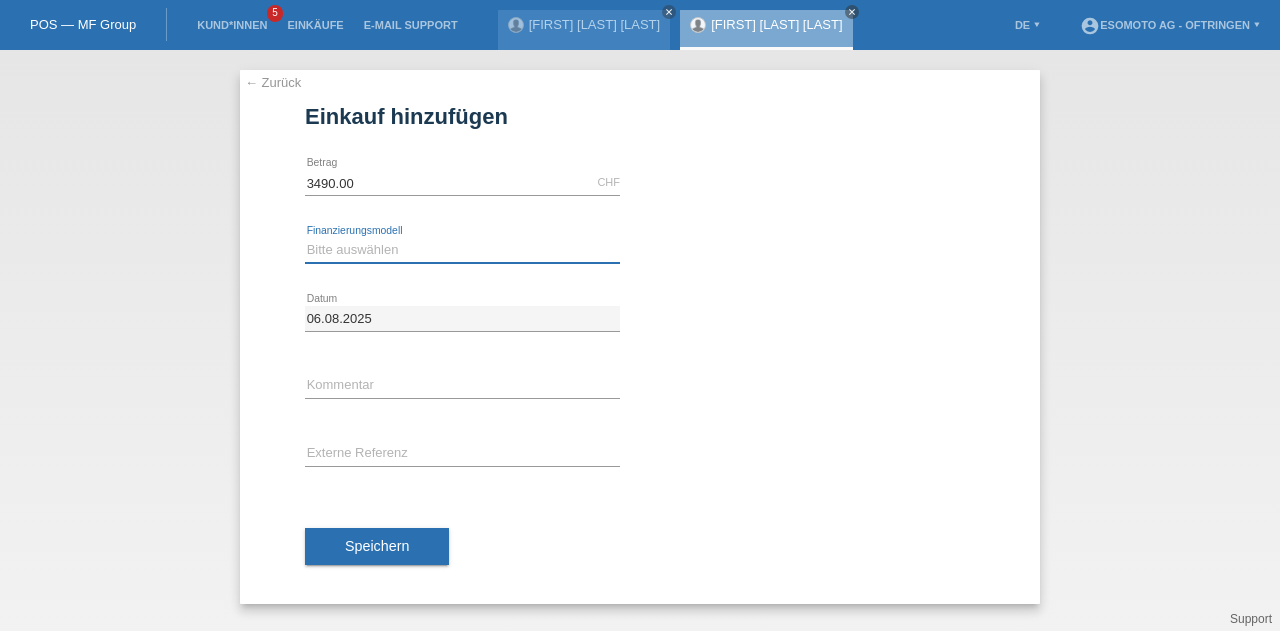 click on "Bitte auswählen
Fixe Raten
Kauf auf Rechnung mit Teilzahlungsoption" at bounding box center (462, 250) 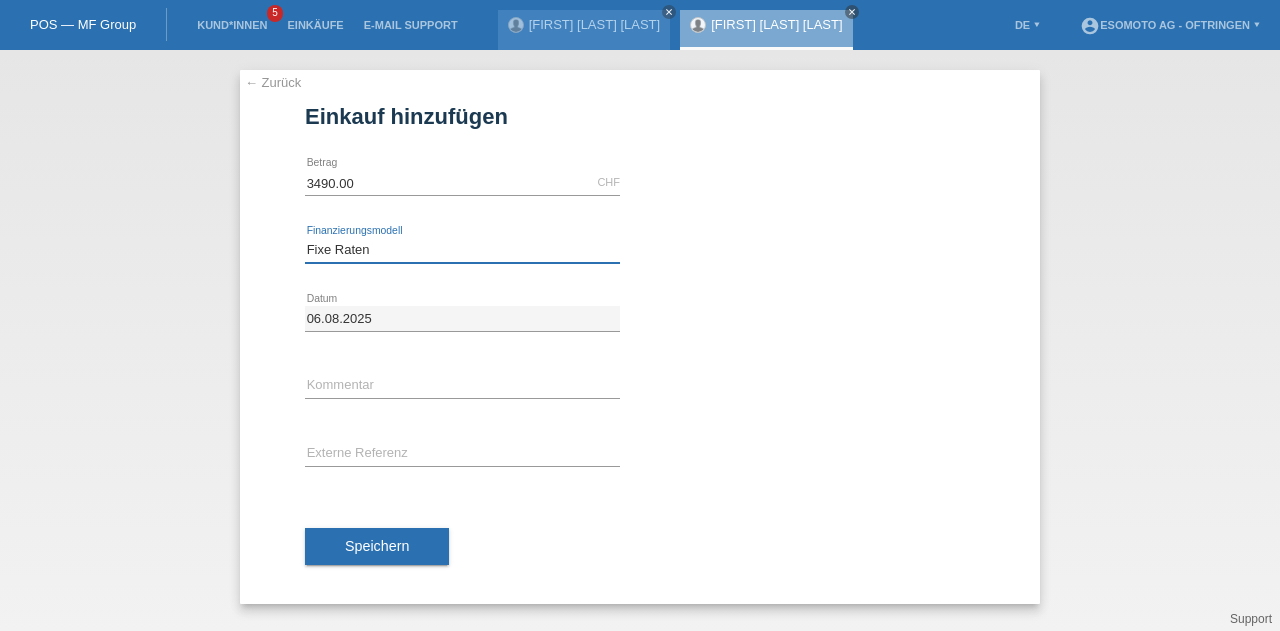 click on "Bitte auswählen
Fixe Raten
Kauf auf Rechnung mit Teilzahlungsoption" at bounding box center (462, 250) 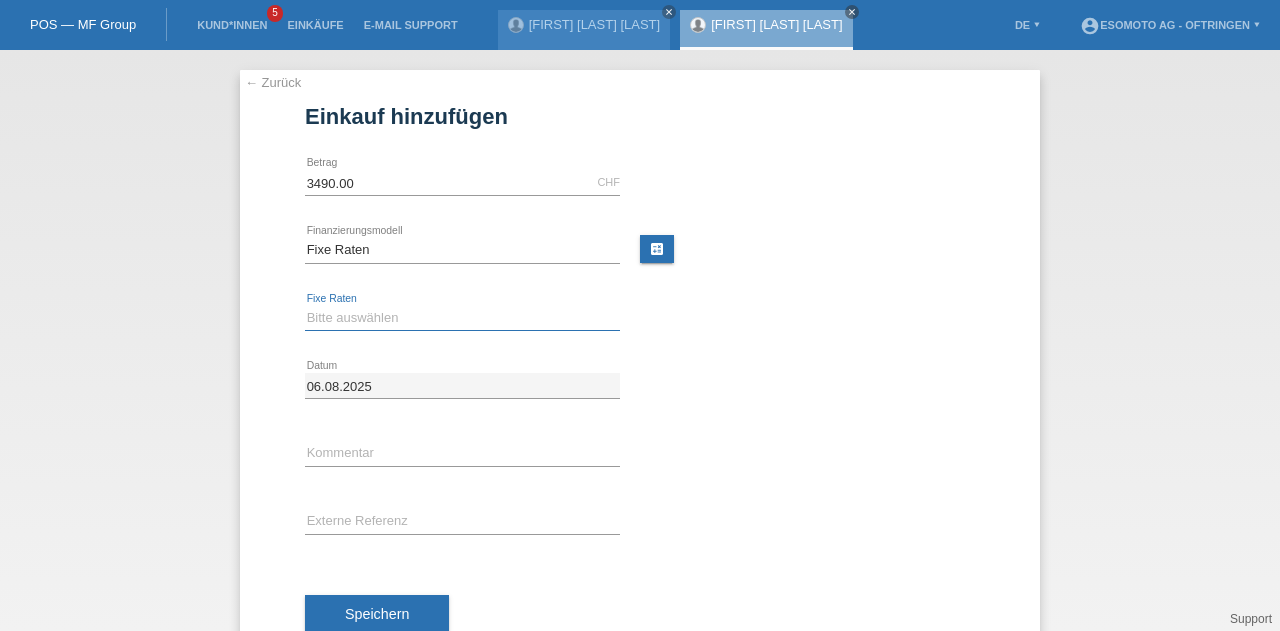 click on "Bitte auswählen
12 Raten
24 Raten
36 Raten
48 Raten" at bounding box center (462, 318) 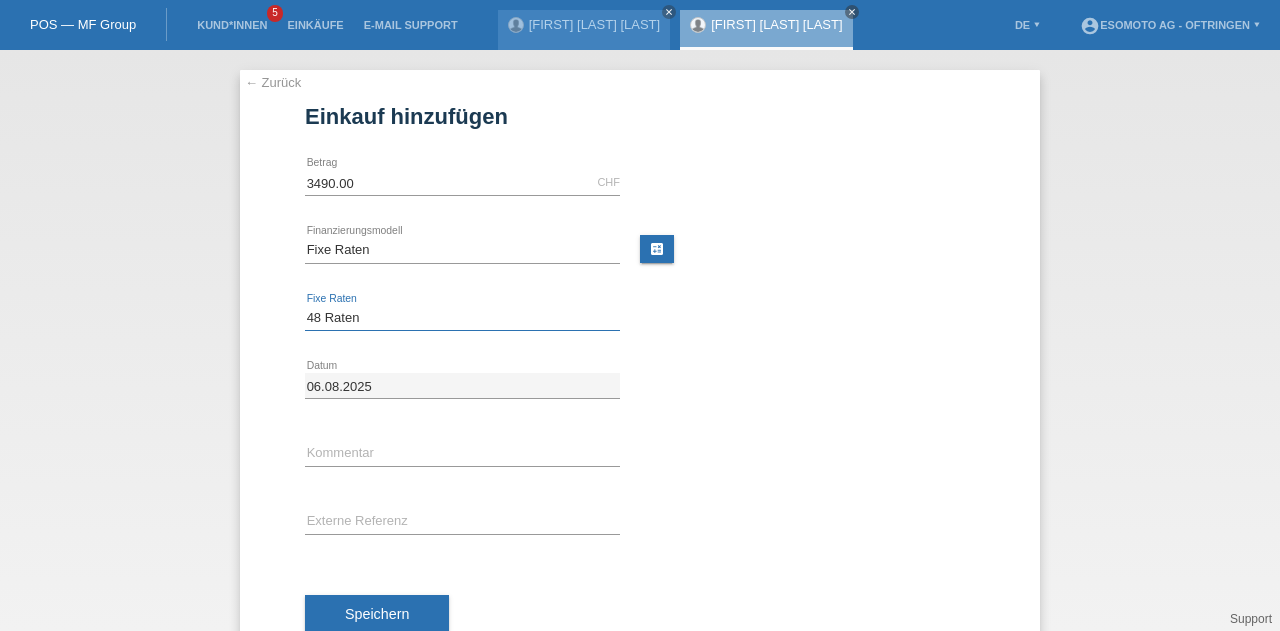 click on "Bitte auswählen
12 Raten
24 Raten
36 Raten
48 Raten" at bounding box center [462, 318] 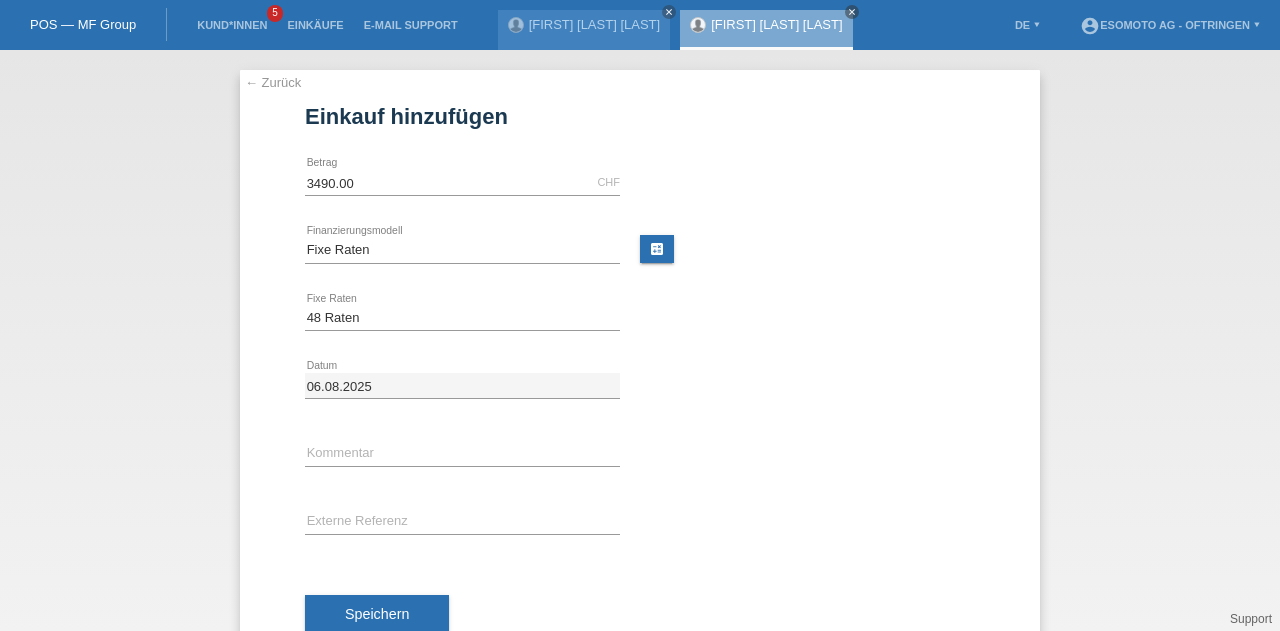 click on "Speichern" at bounding box center (377, 614) 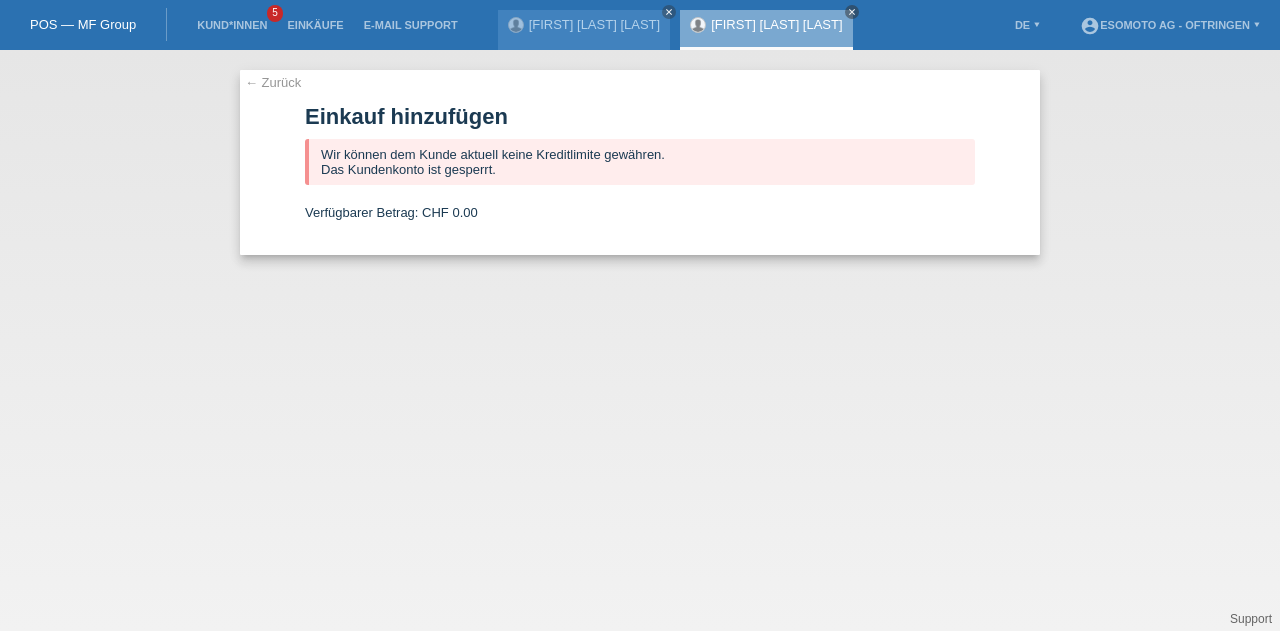 click on "← Zurück" at bounding box center (273, 82) 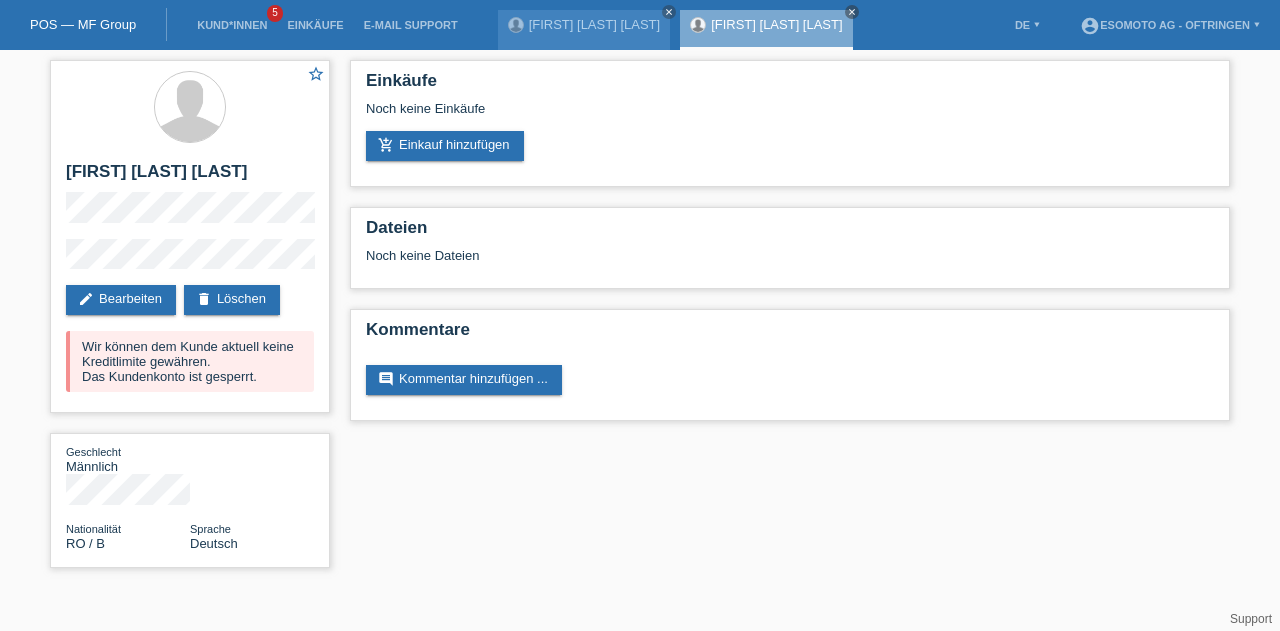 scroll, scrollTop: 0, scrollLeft: 0, axis: both 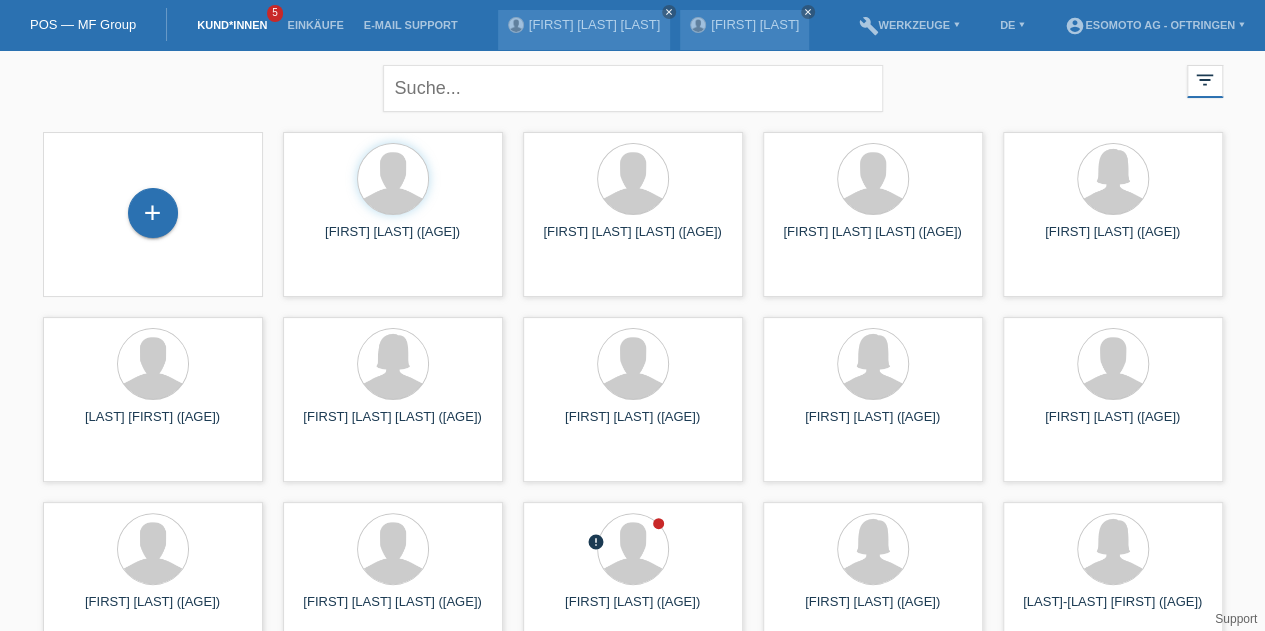 click on "+" at bounding box center (153, 213) 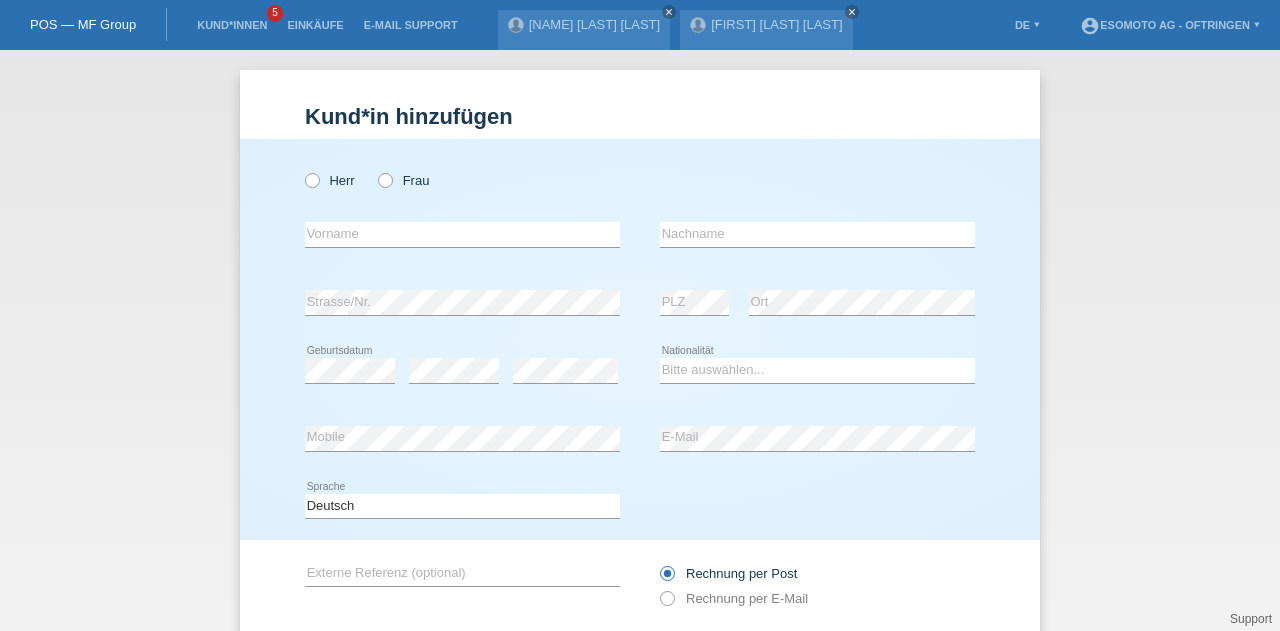scroll, scrollTop: 0, scrollLeft: 0, axis: both 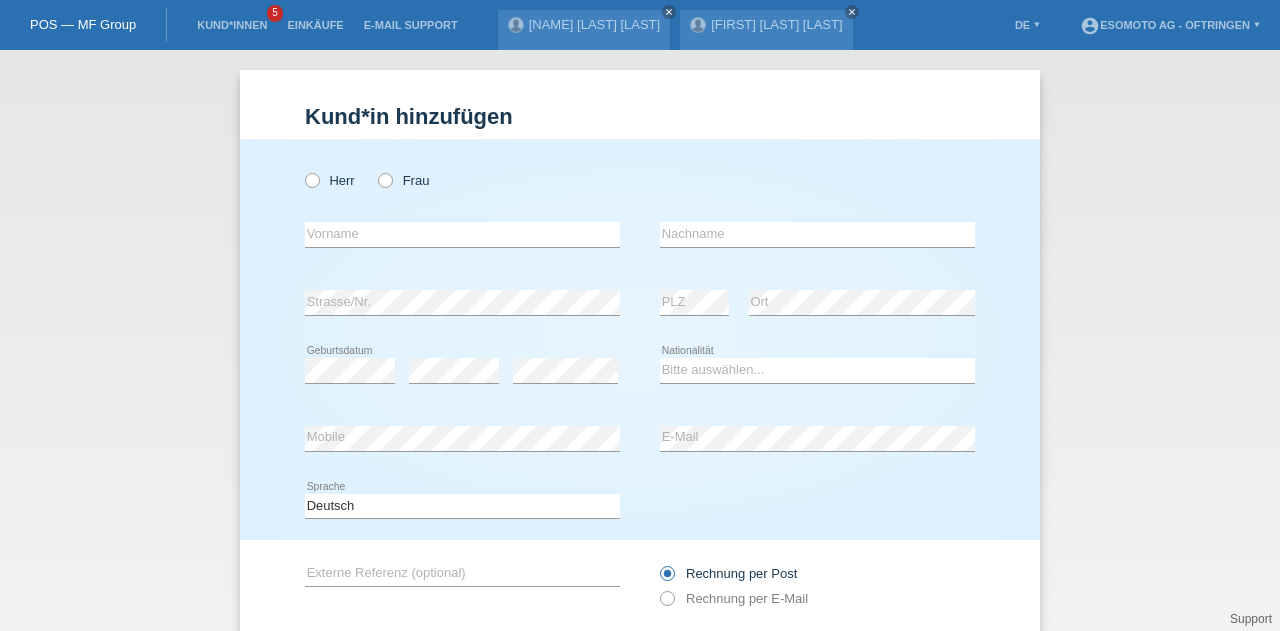 click on "Herr" at bounding box center (330, 180) 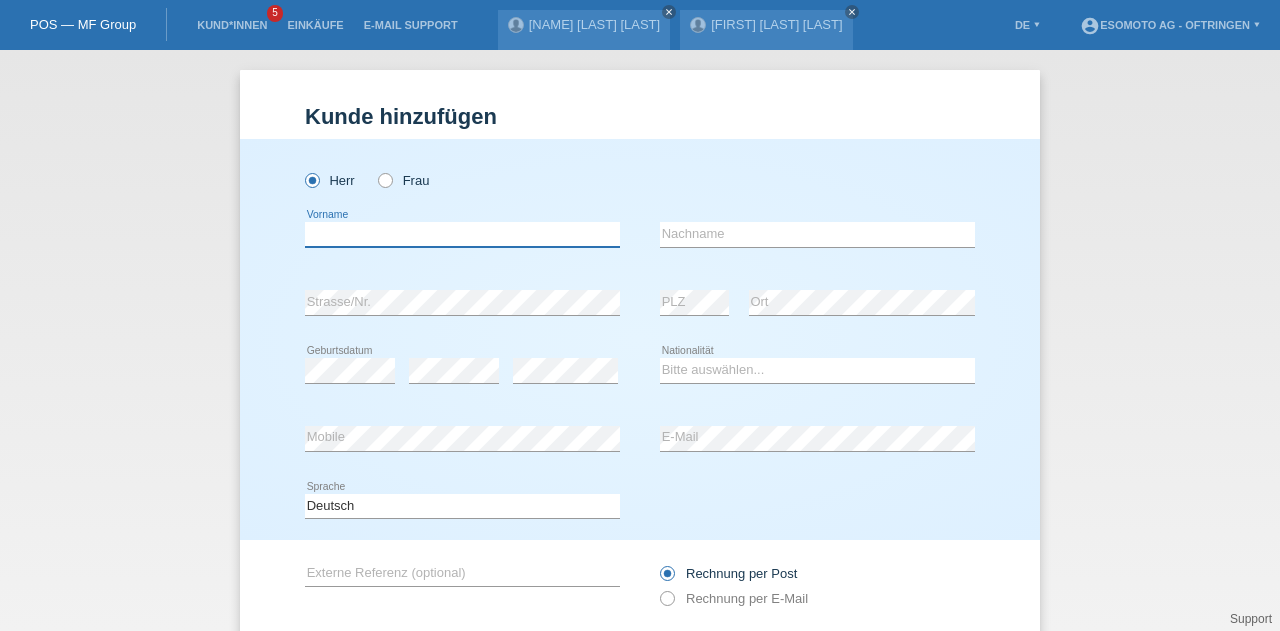 click at bounding box center [462, 234] 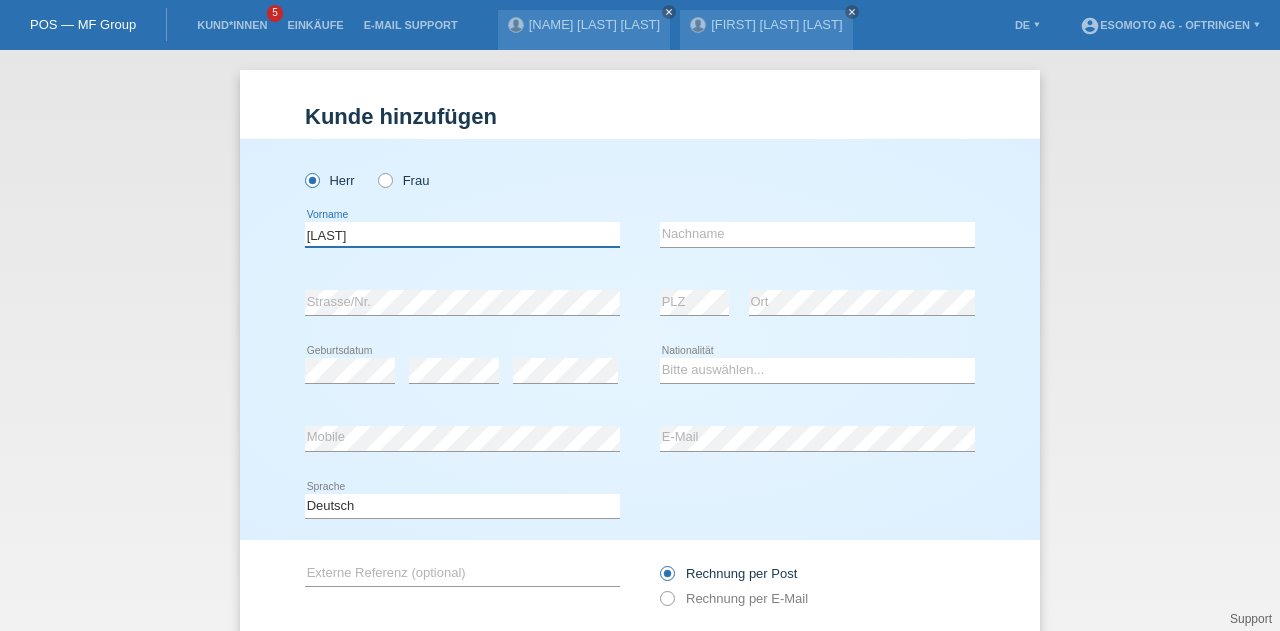 type on "[LAST]" 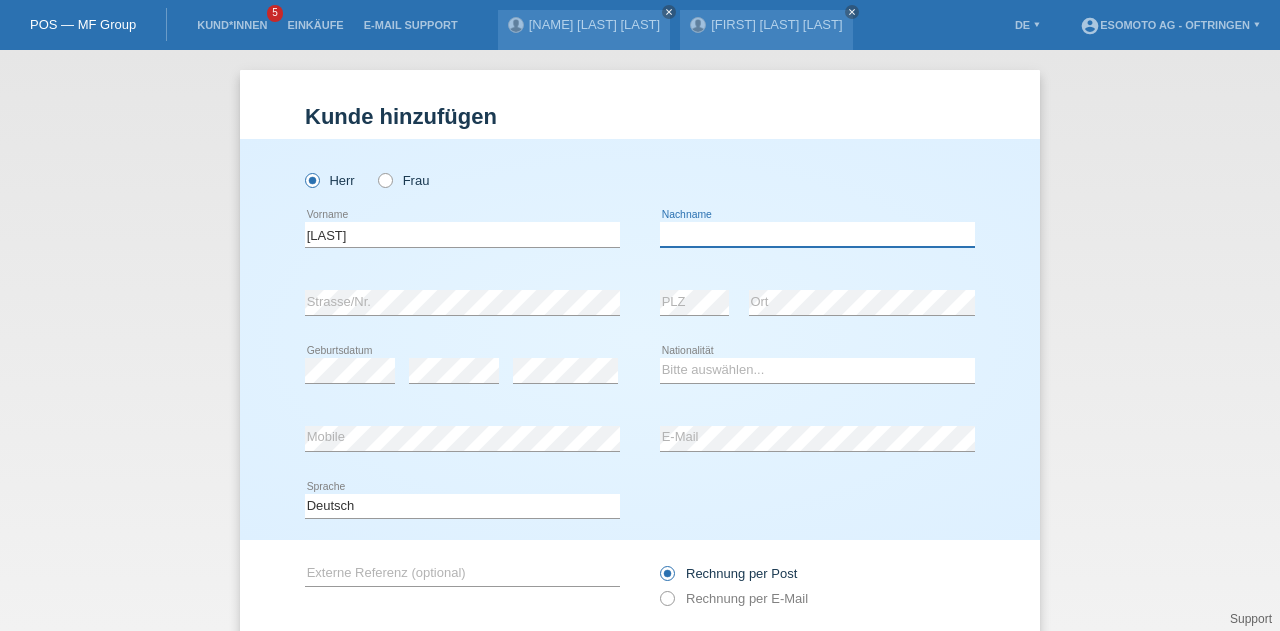 click at bounding box center [817, 234] 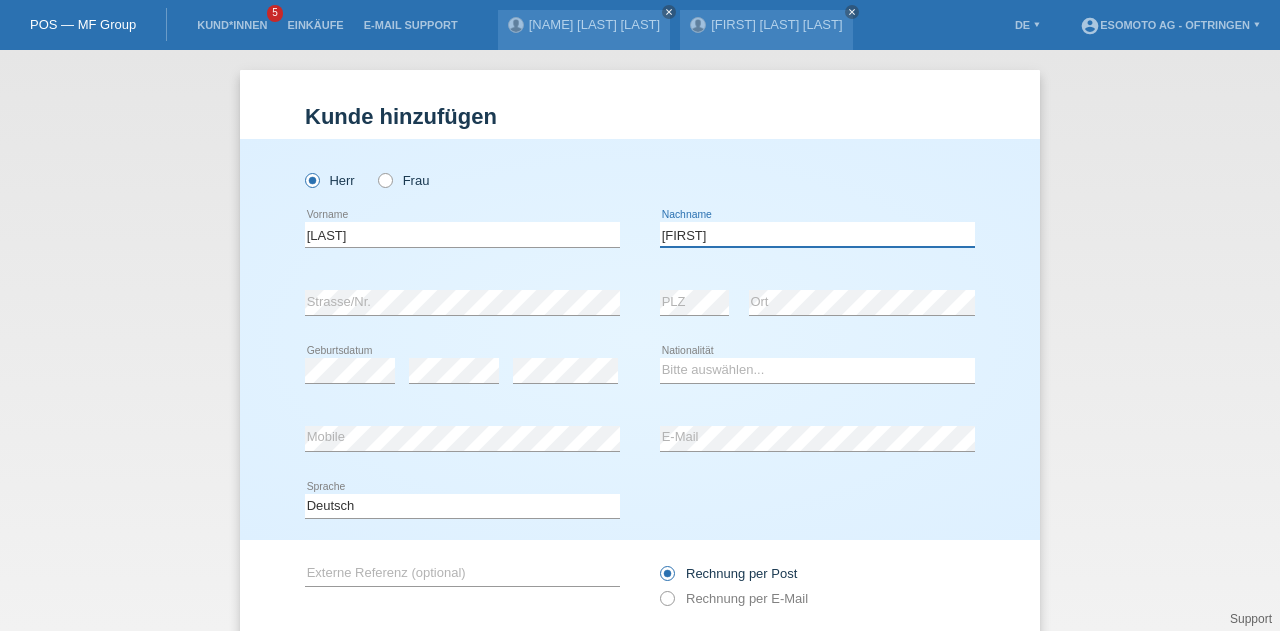 type on "[FIRST]" 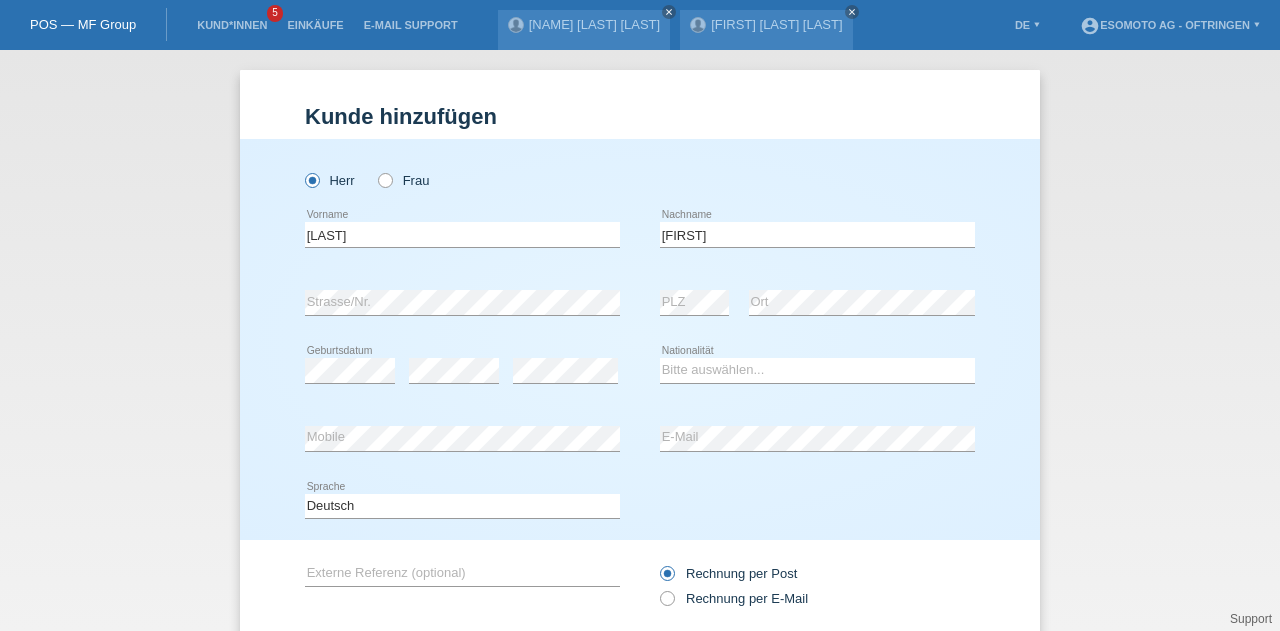 click on "Kund*in hinzufügen
Kunde hinzufügen
Kundin hinzufügen
Herr
Frau
meyer error Vorname C" at bounding box center (640, 340) 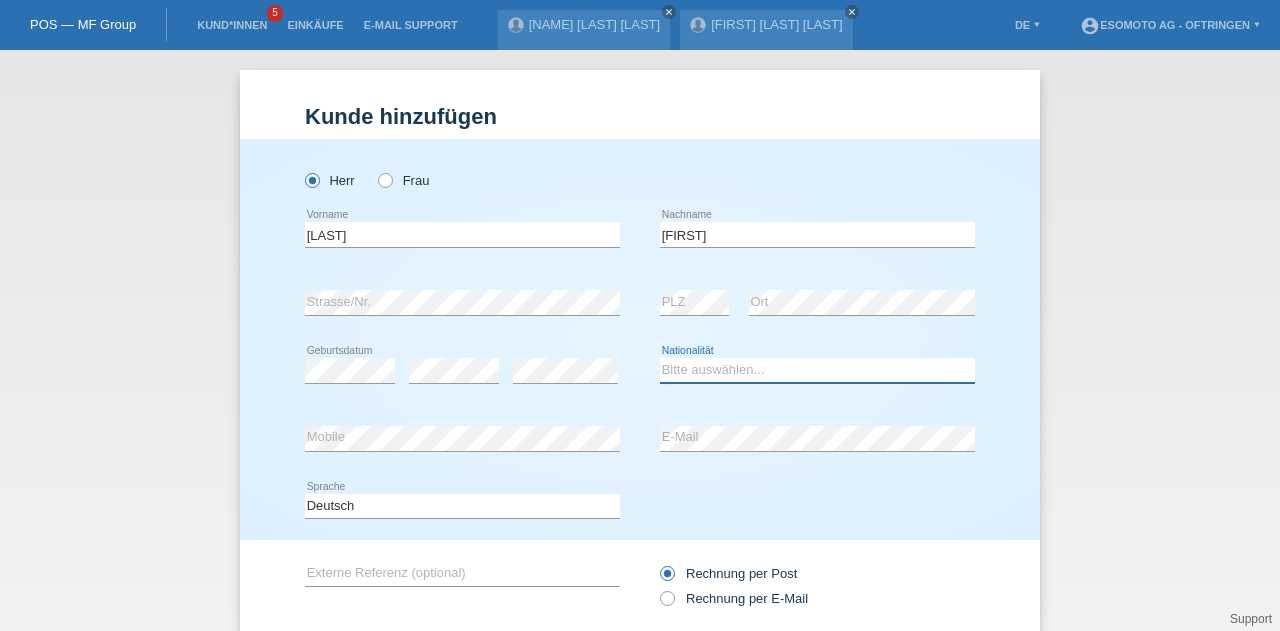 click on "Bitte auswählen...
Schweiz
Deutschland
Liechtenstein
Österreich
------------
Afghanistan
Ägypten
Åland
Albanien
Algerien" at bounding box center (817, 370) 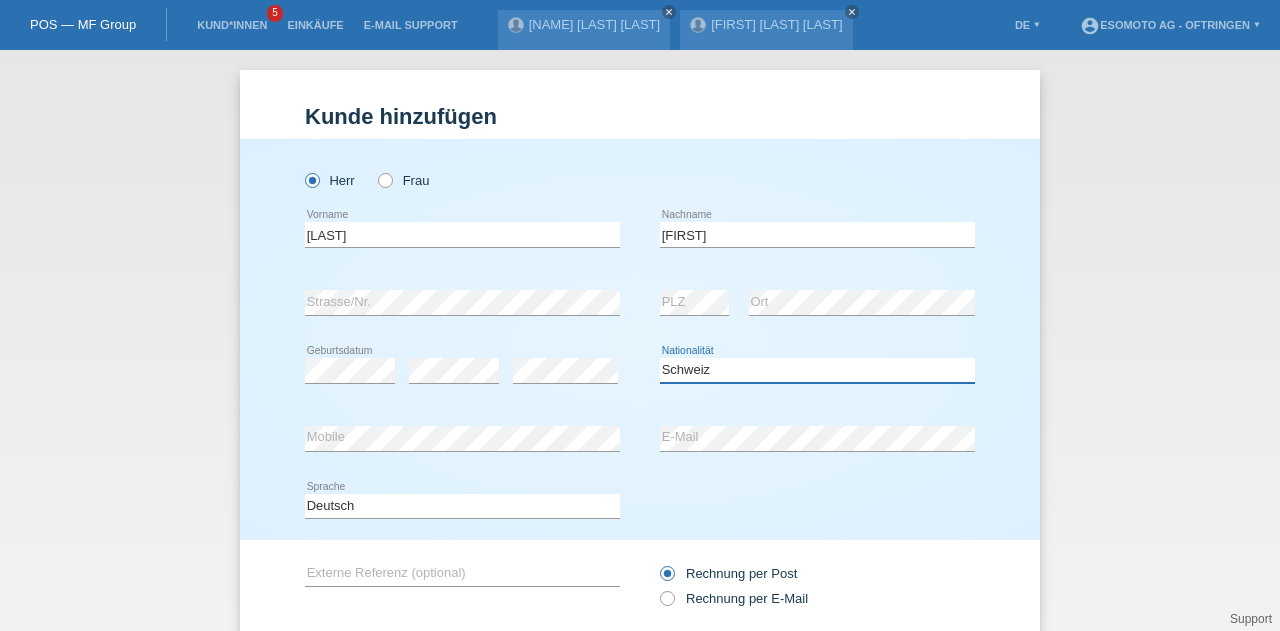 click on "Bitte auswählen...
Schweiz
Deutschland
Liechtenstein
Österreich
------------
Afghanistan
Ägypten
Åland
Albanien
Algerien" at bounding box center [817, 370] 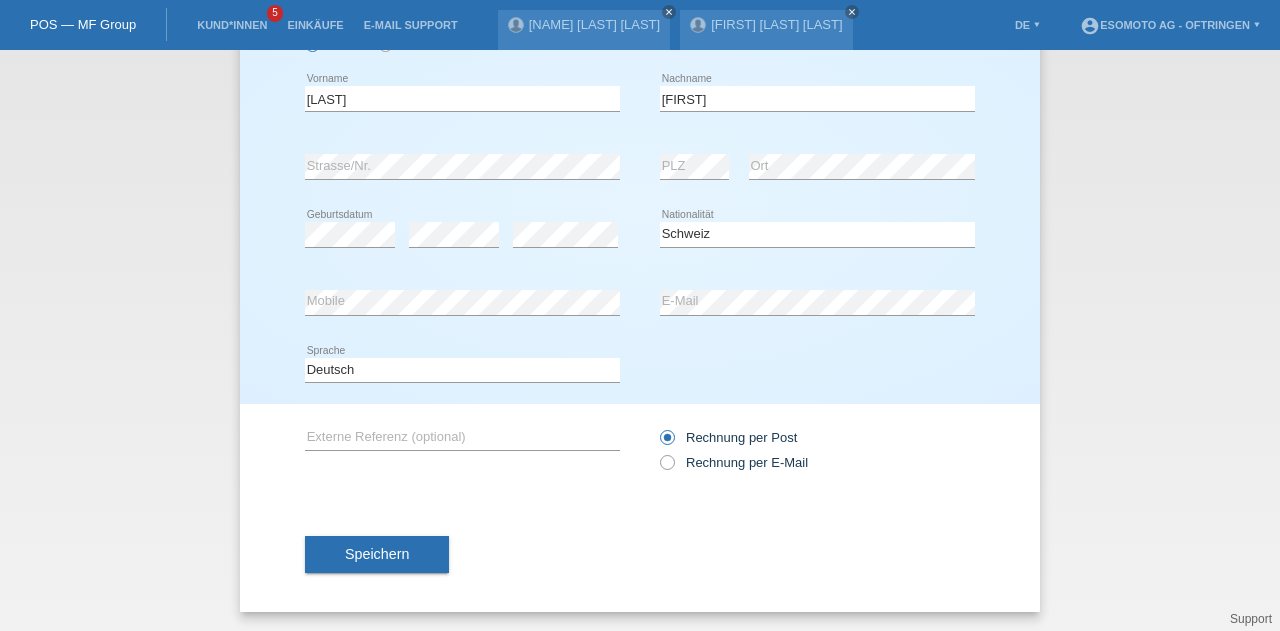 click on "Speichern" at bounding box center [377, 554] 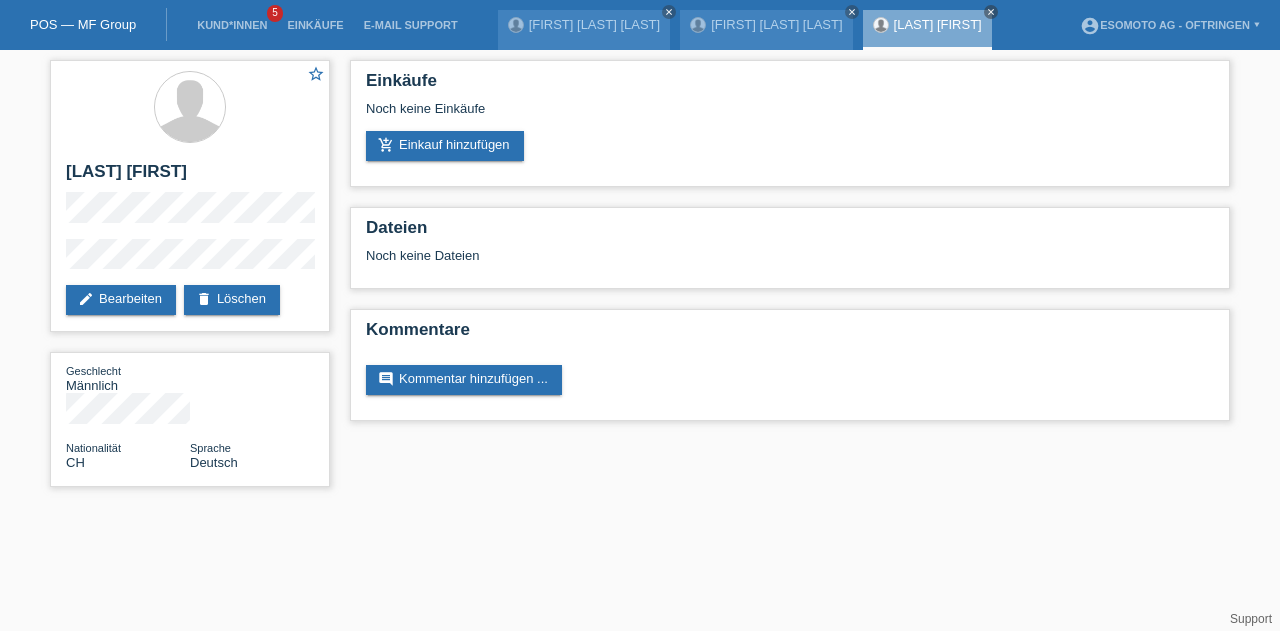 scroll, scrollTop: 0, scrollLeft: 0, axis: both 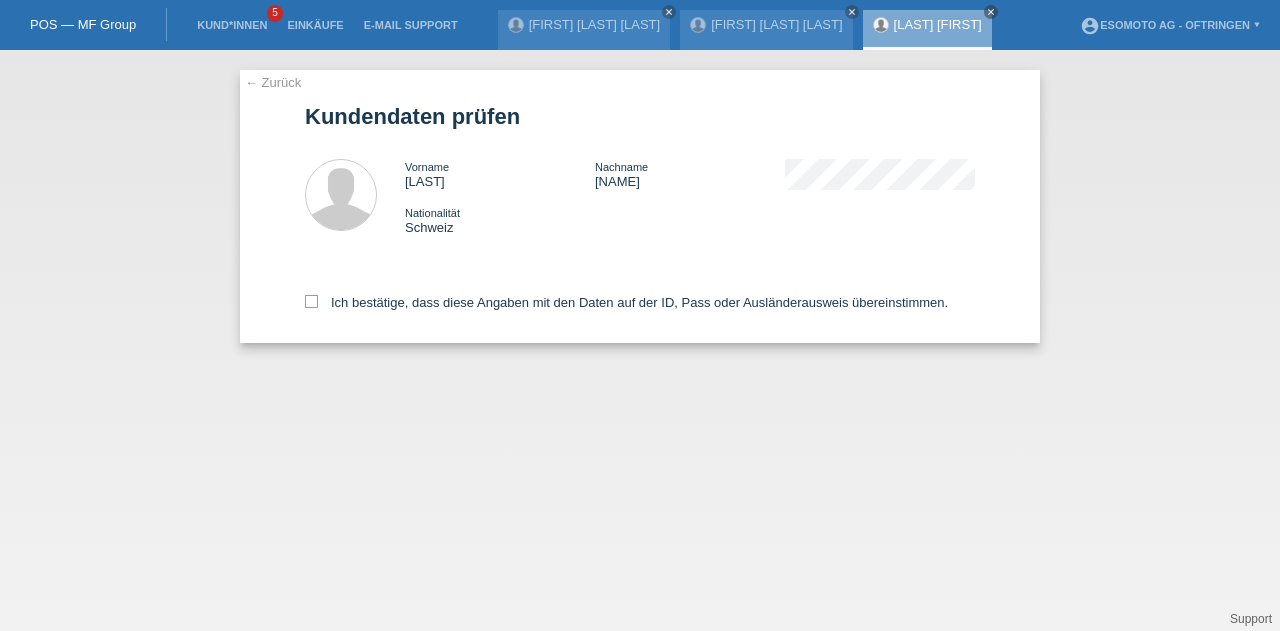click at bounding box center [311, 301] 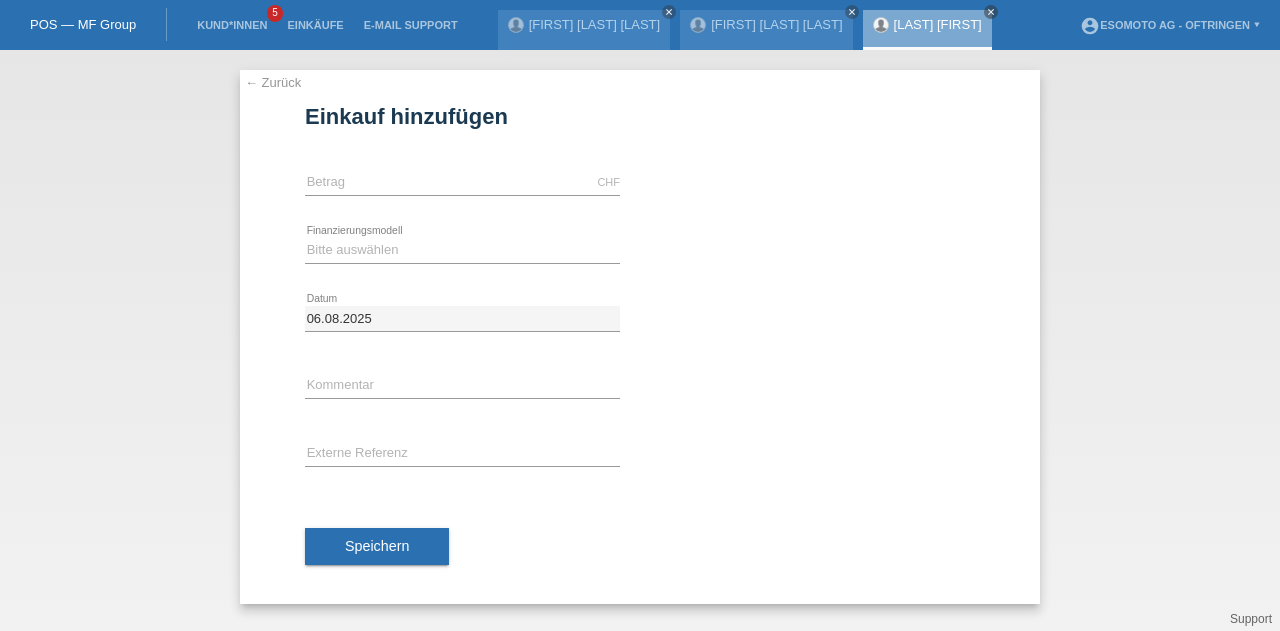 scroll, scrollTop: 0, scrollLeft: 0, axis: both 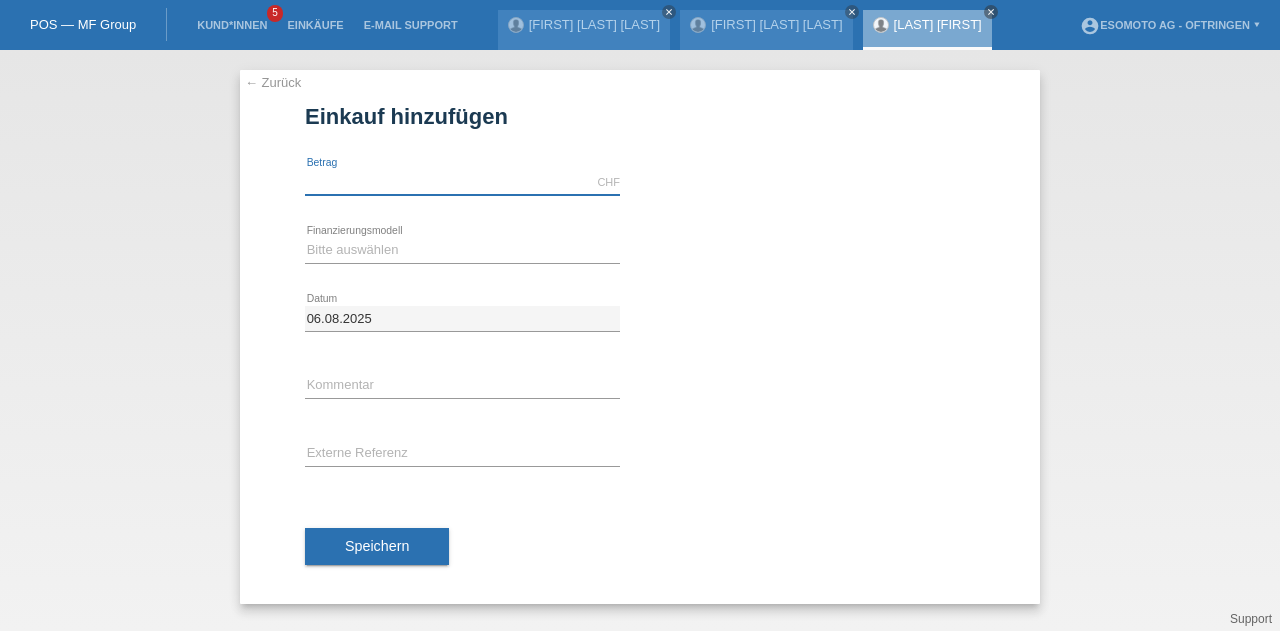 click at bounding box center [462, 182] 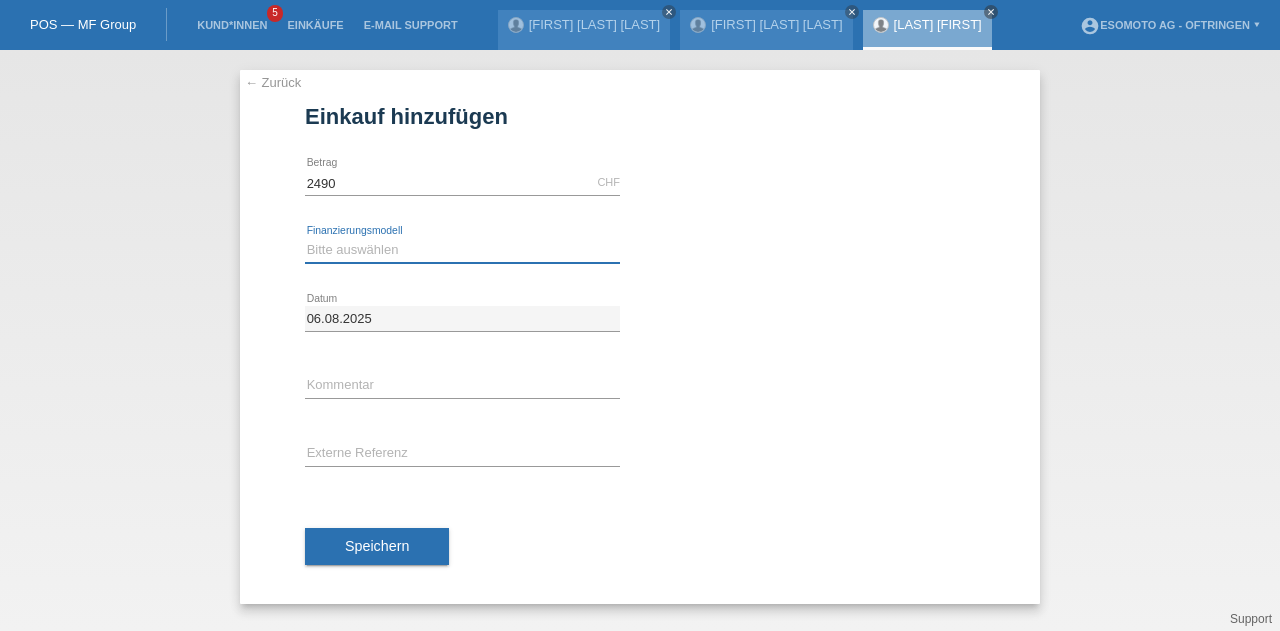 type on "2490.00" 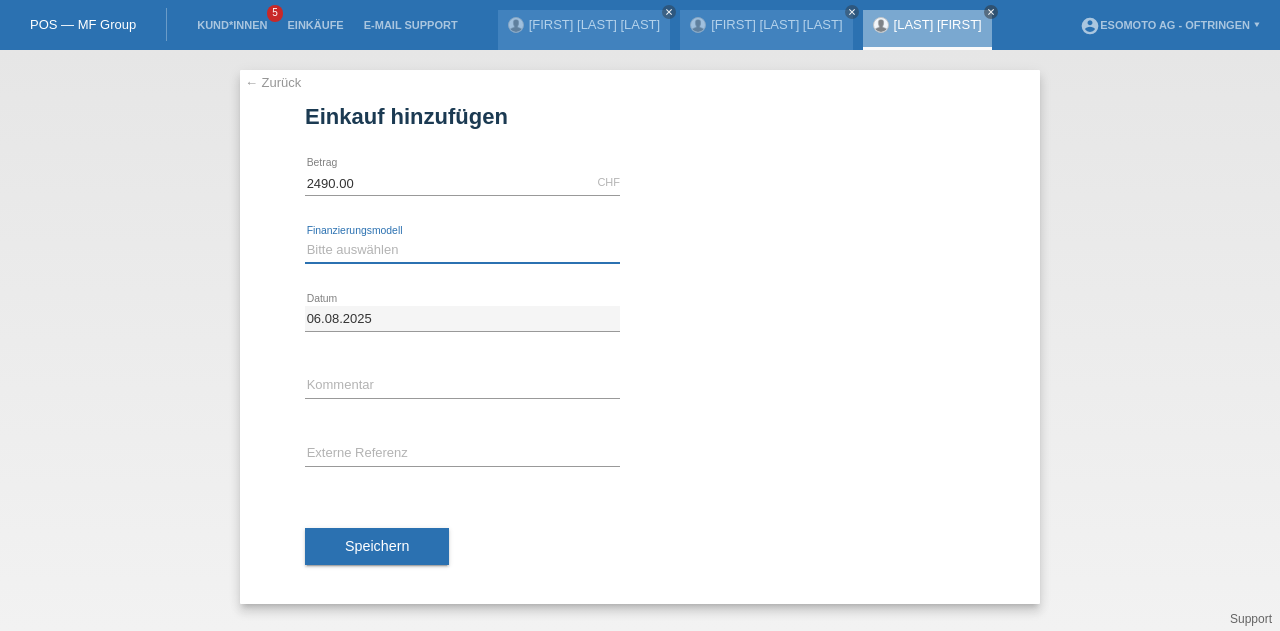click on "Bitte auswählen
Fixe Raten
Kauf auf Rechnung mit Teilzahlungsoption" at bounding box center [462, 250] 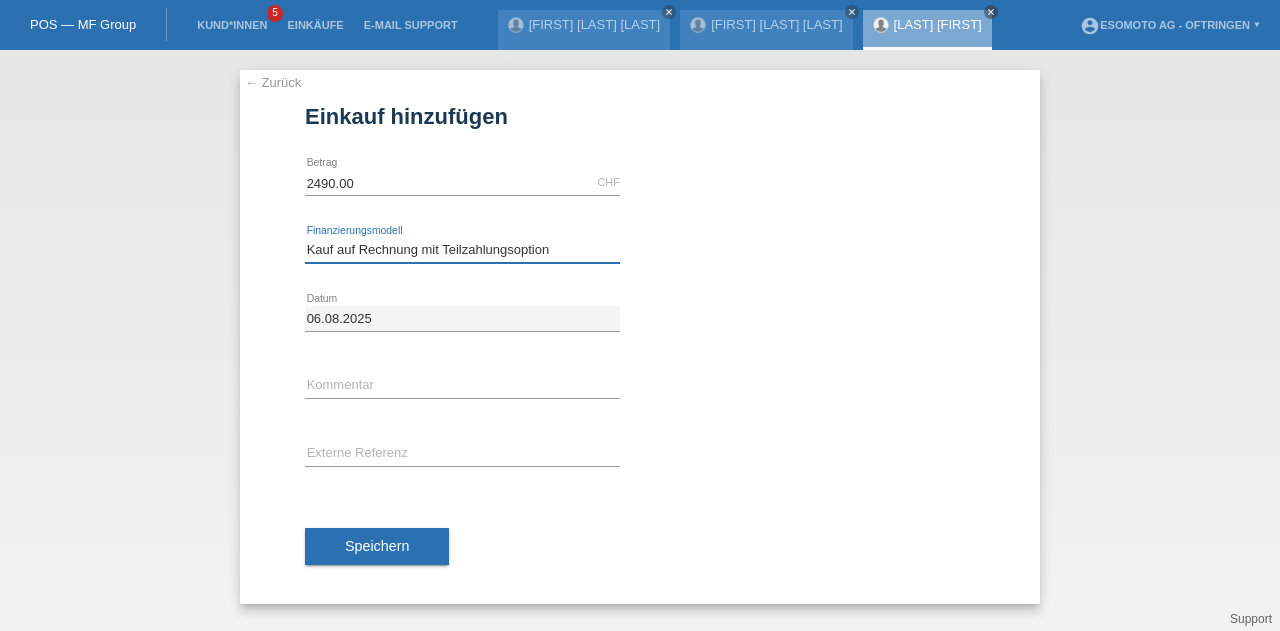 click on "Bitte auswählen
Fixe Raten
Kauf auf Rechnung mit Teilzahlungsoption" at bounding box center [462, 250] 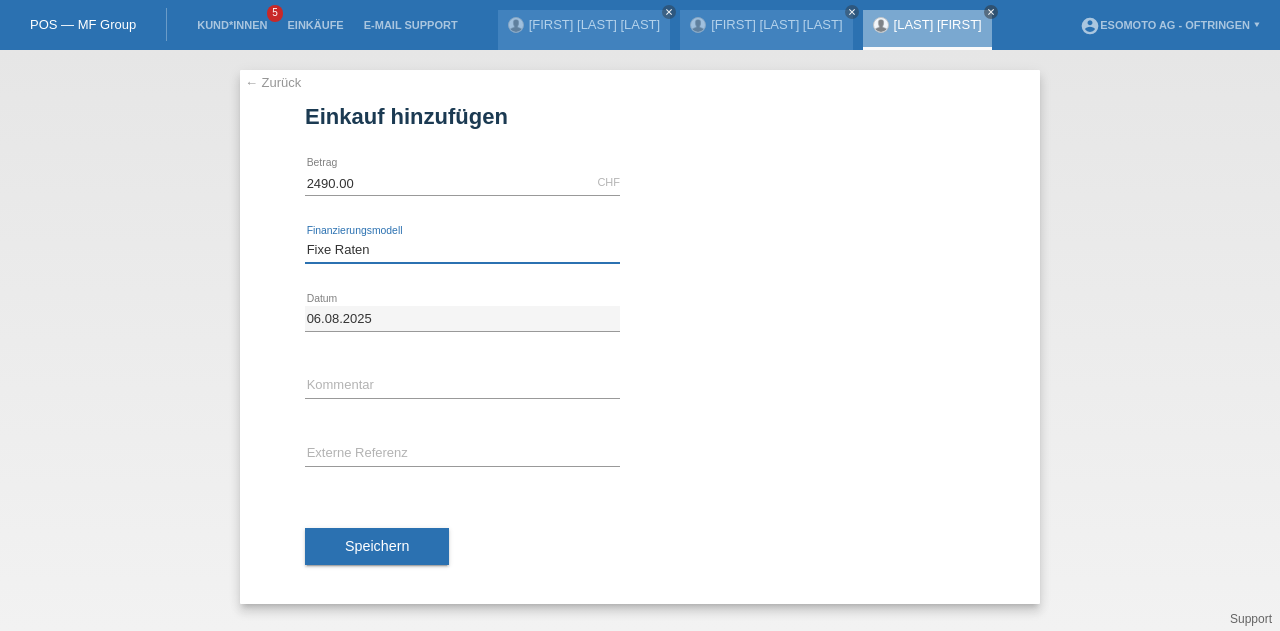 click on "Bitte auswählen
Fixe Raten
Kauf auf Rechnung mit Teilzahlungsoption" at bounding box center [462, 250] 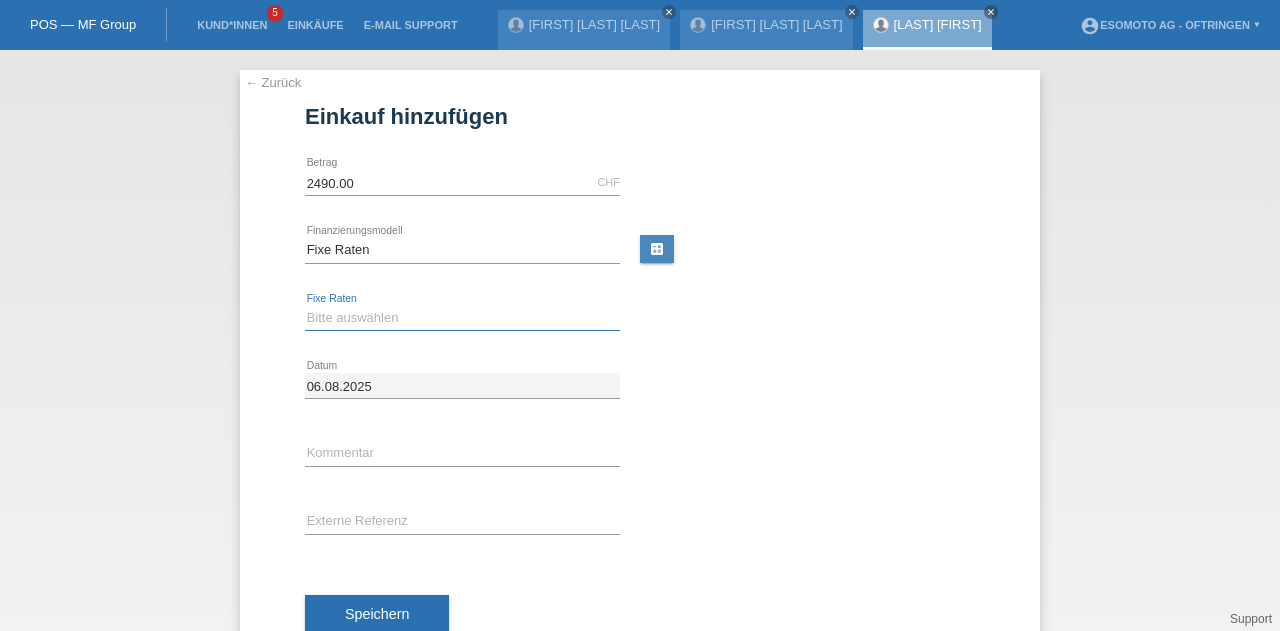 click on "Bitte auswählen
12 Raten
24 Raten
36 Raten
48 Raten" at bounding box center (462, 318) 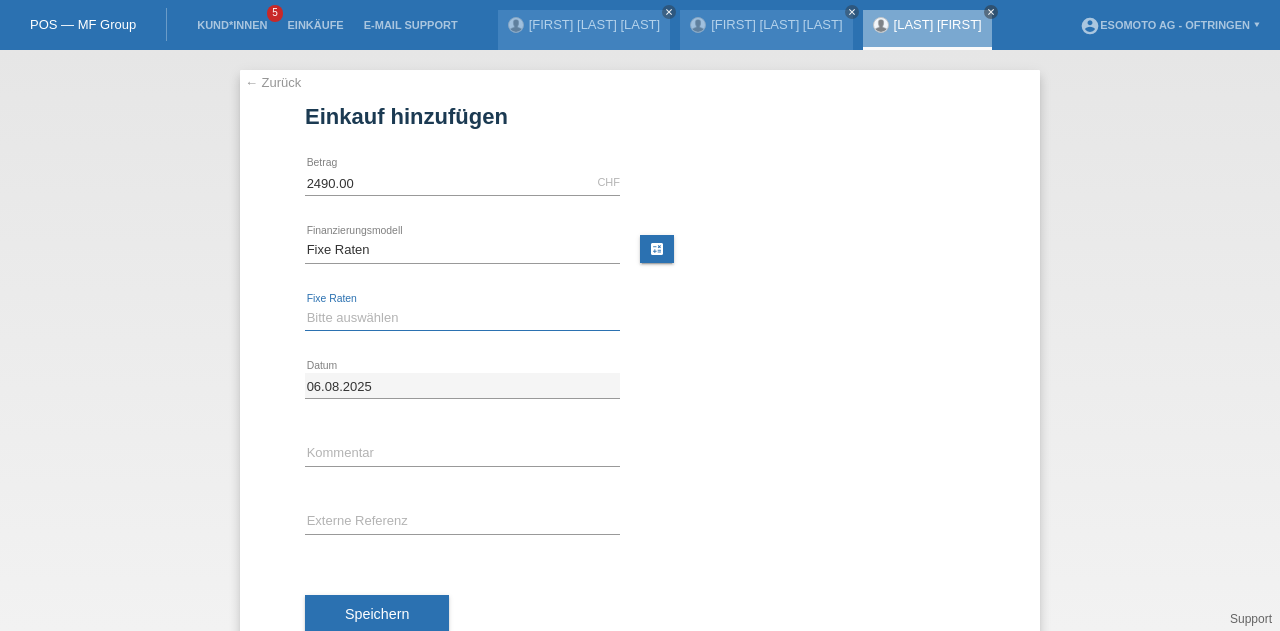 select on "139" 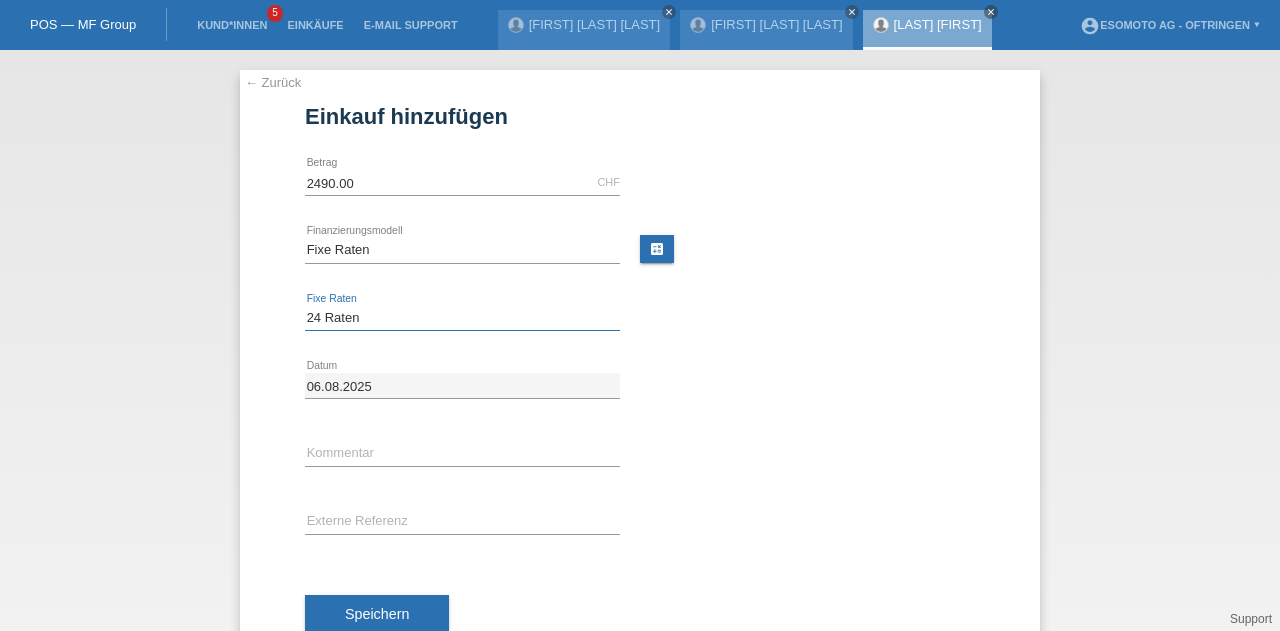 click on "Bitte auswählen
12 Raten
24 Raten
36 Raten
48 Raten" at bounding box center [462, 318] 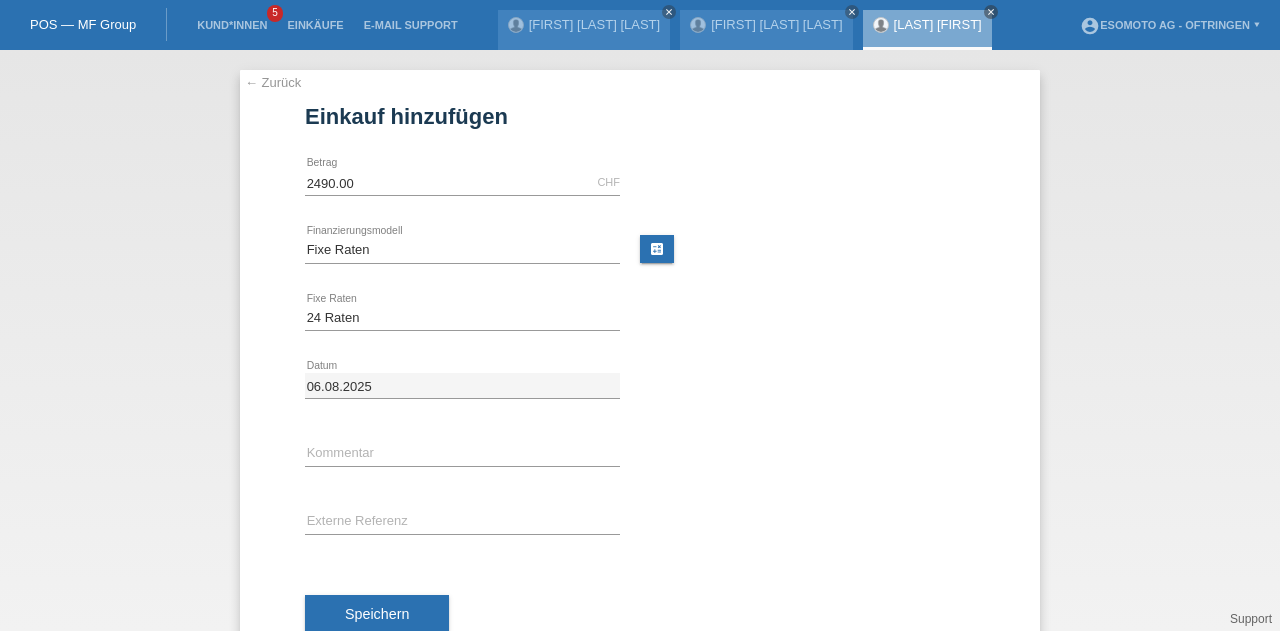 click on "Speichern" at bounding box center (377, 614) 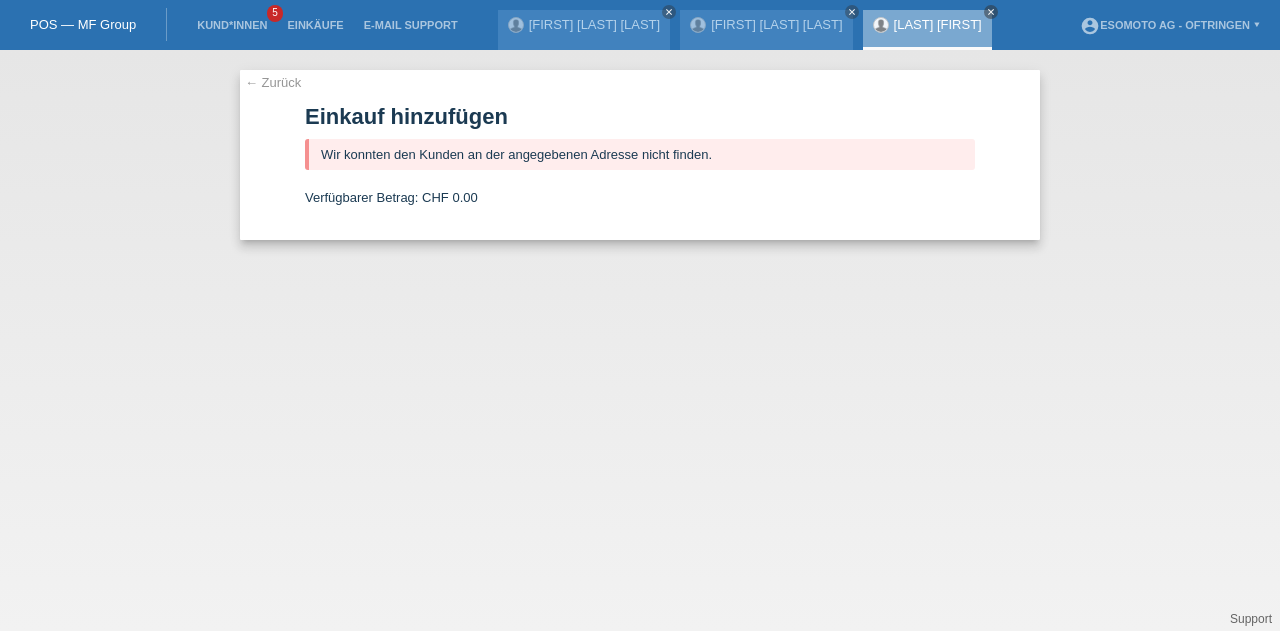 click on "← Zurück" at bounding box center [273, 82] 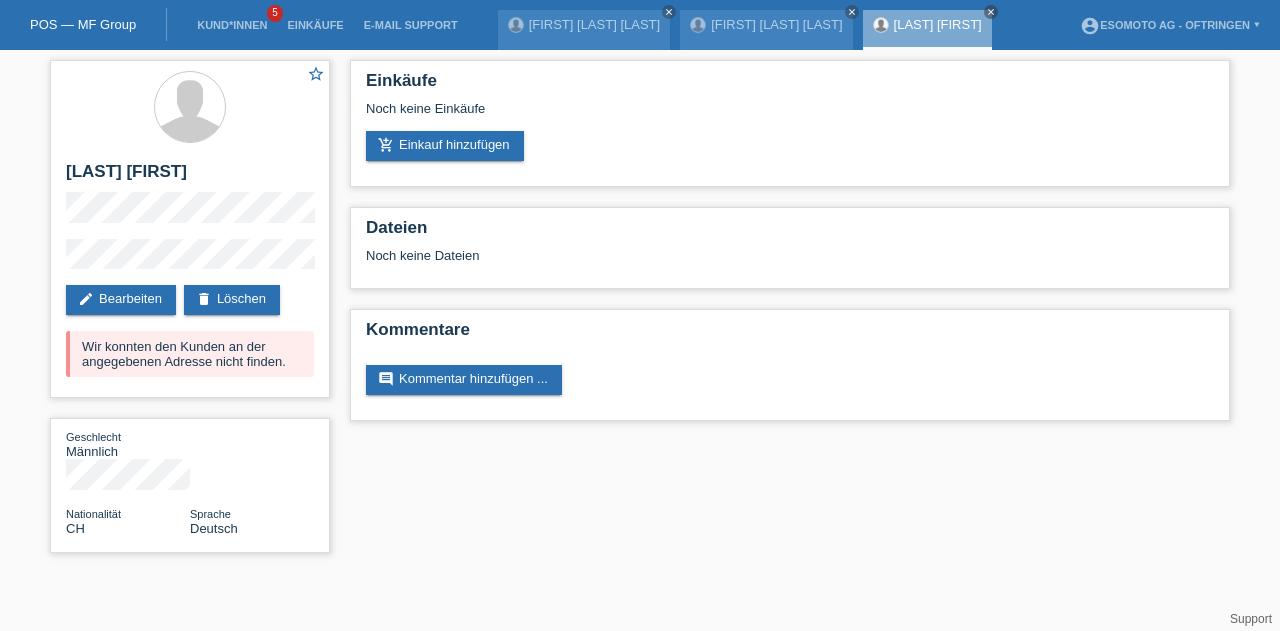 scroll, scrollTop: 0, scrollLeft: 0, axis: both 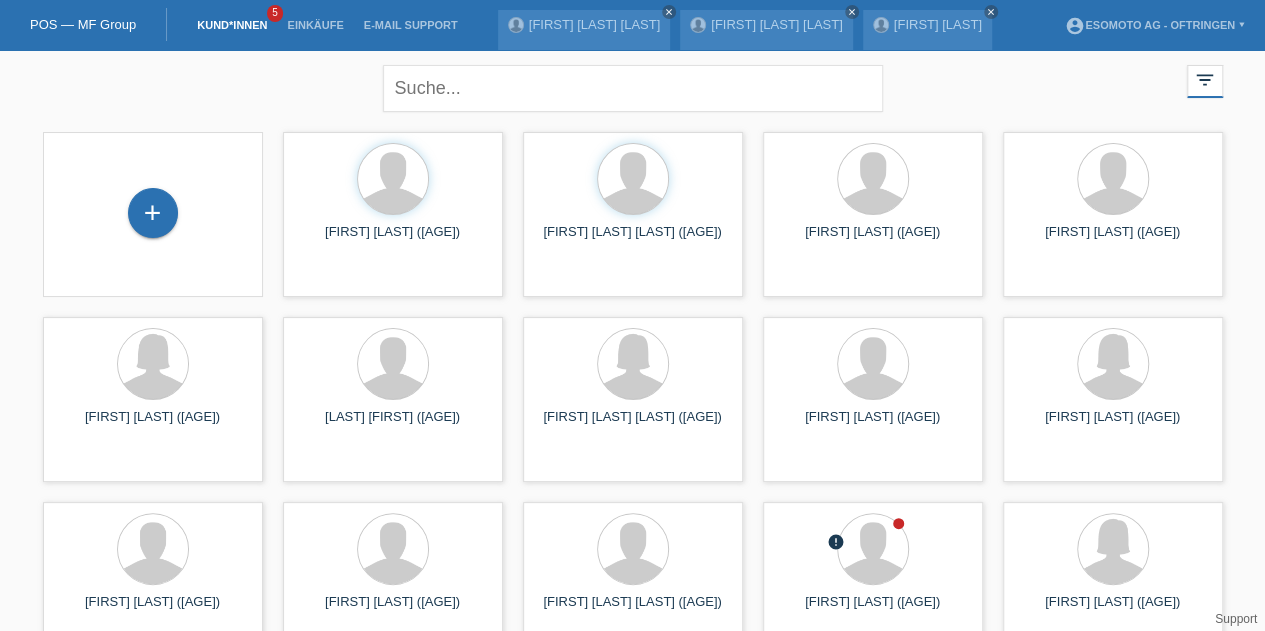 click on "Kund*innen" at bounding box center [232, 25] 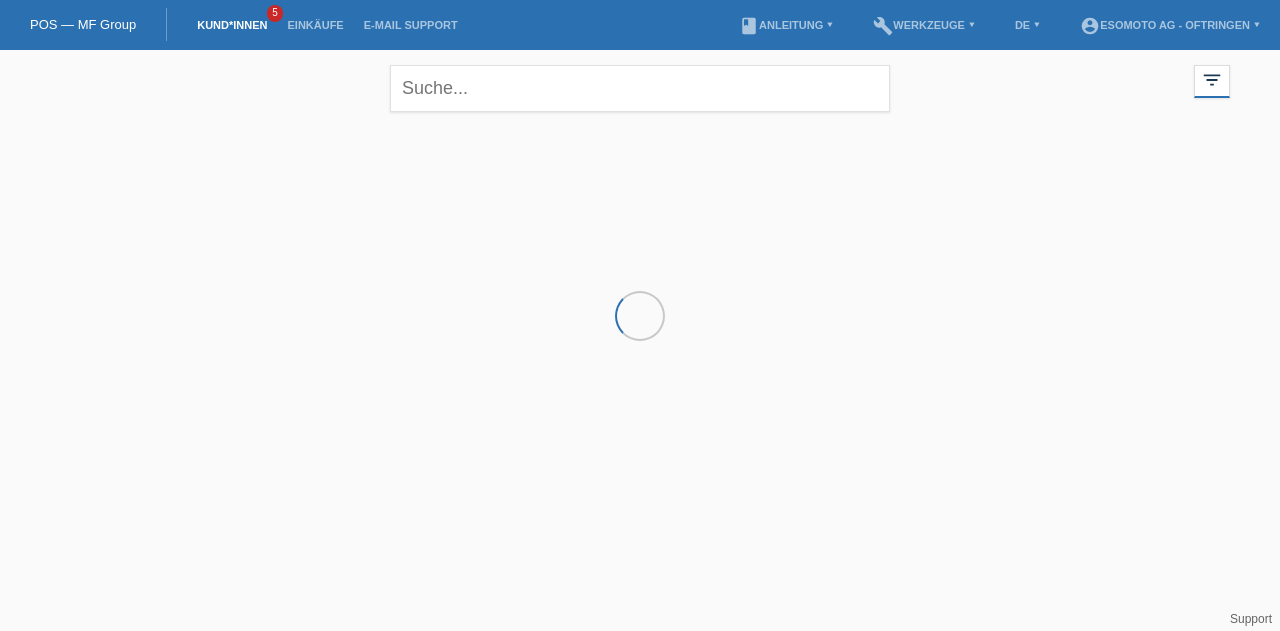 scroll, scrollTop: 0, scrollLeft: 0, axis: both 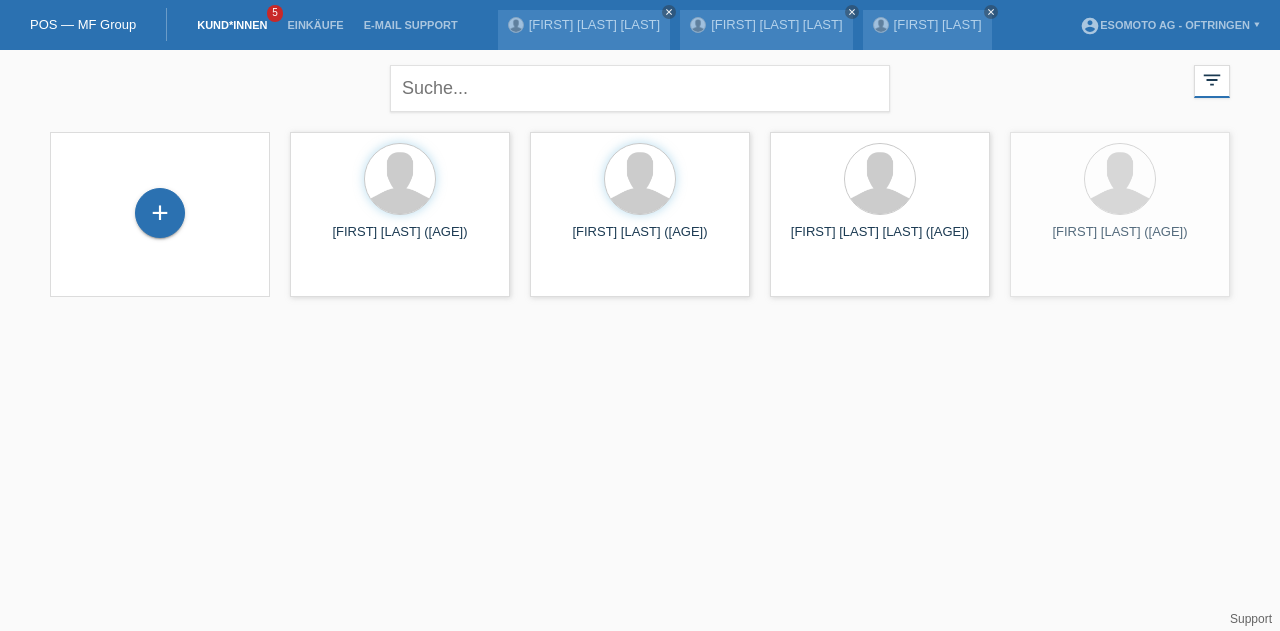 click on "+" at bounding box center (160, 213) 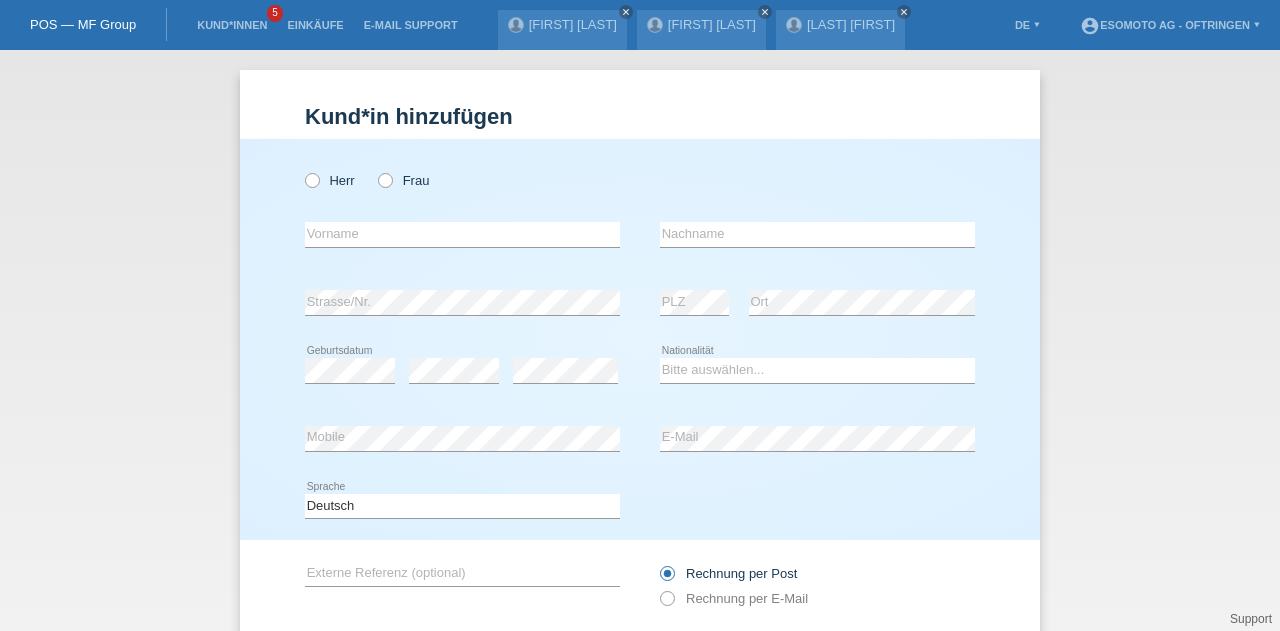 scroll, scrollTop: 0, scrollLeft: 0, axis: both 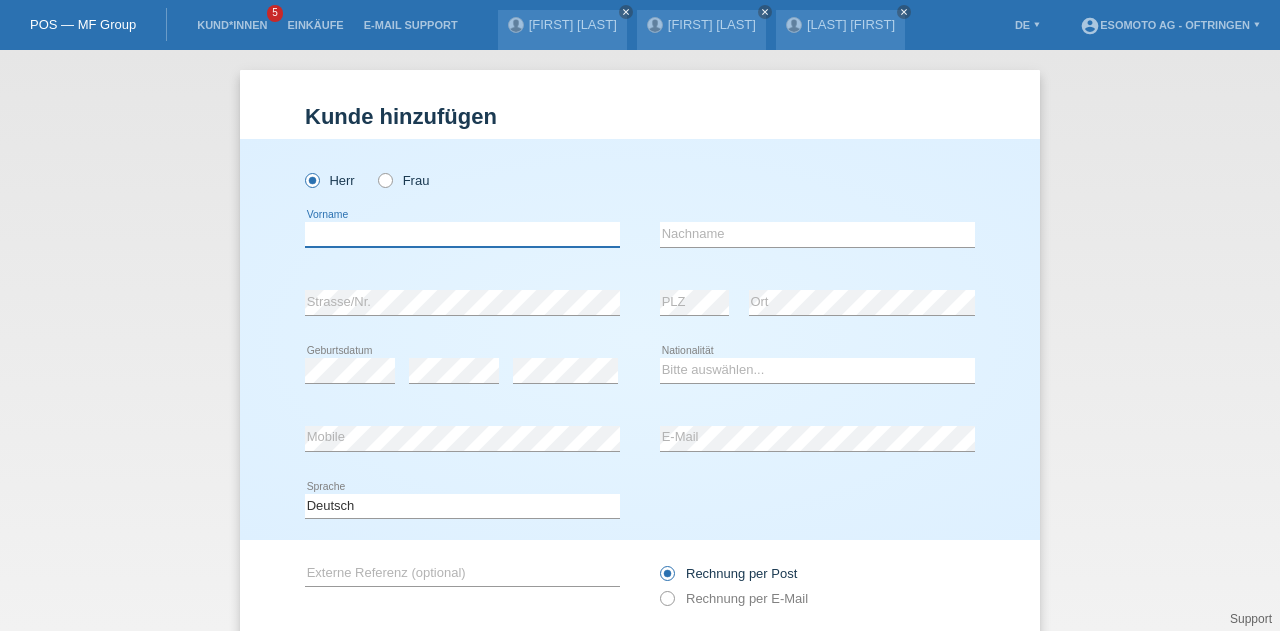 click at bounding box center (462, 234) 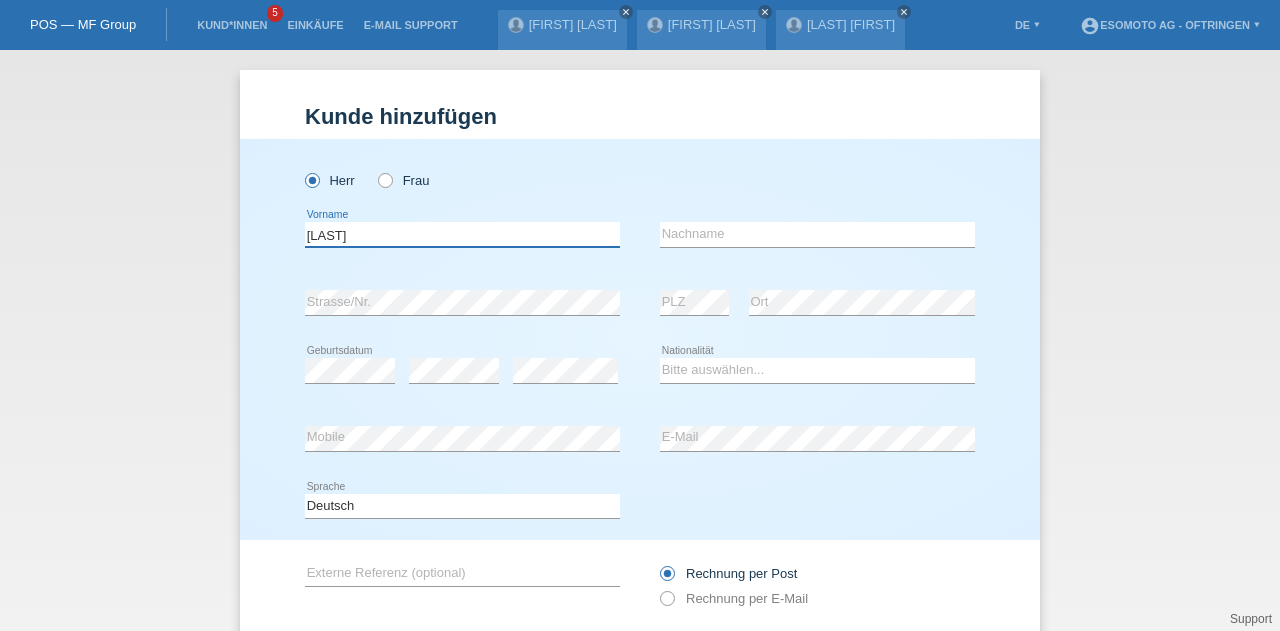 type on "Bajram" 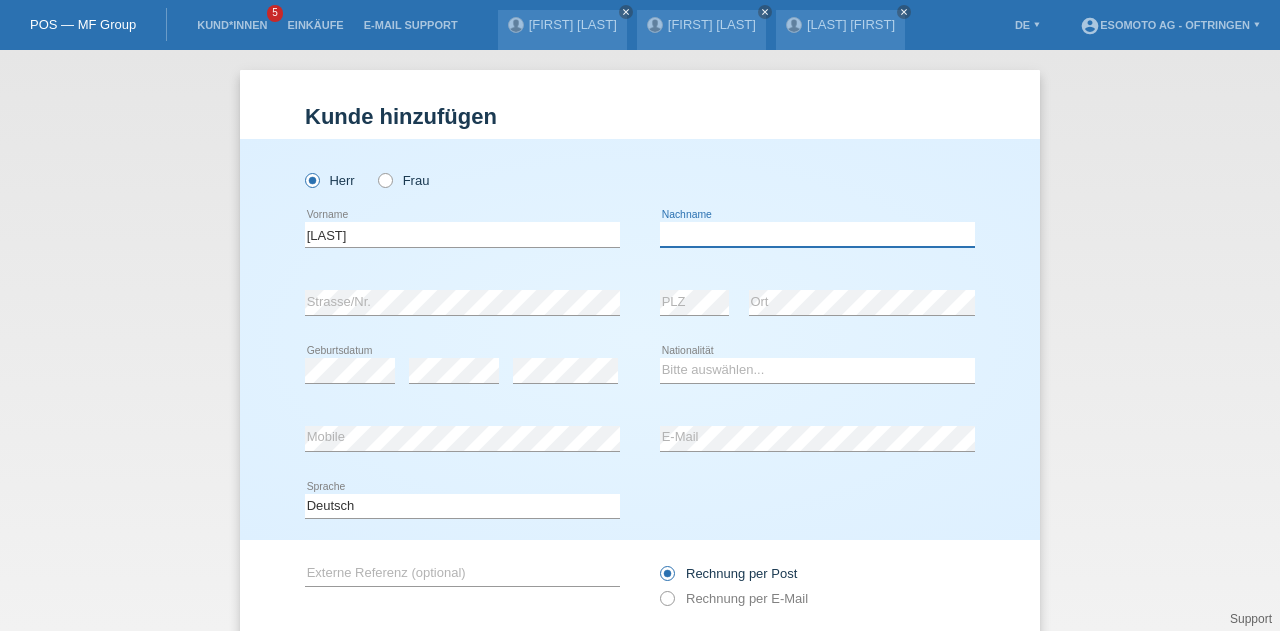click at bounding box center (817, 234) 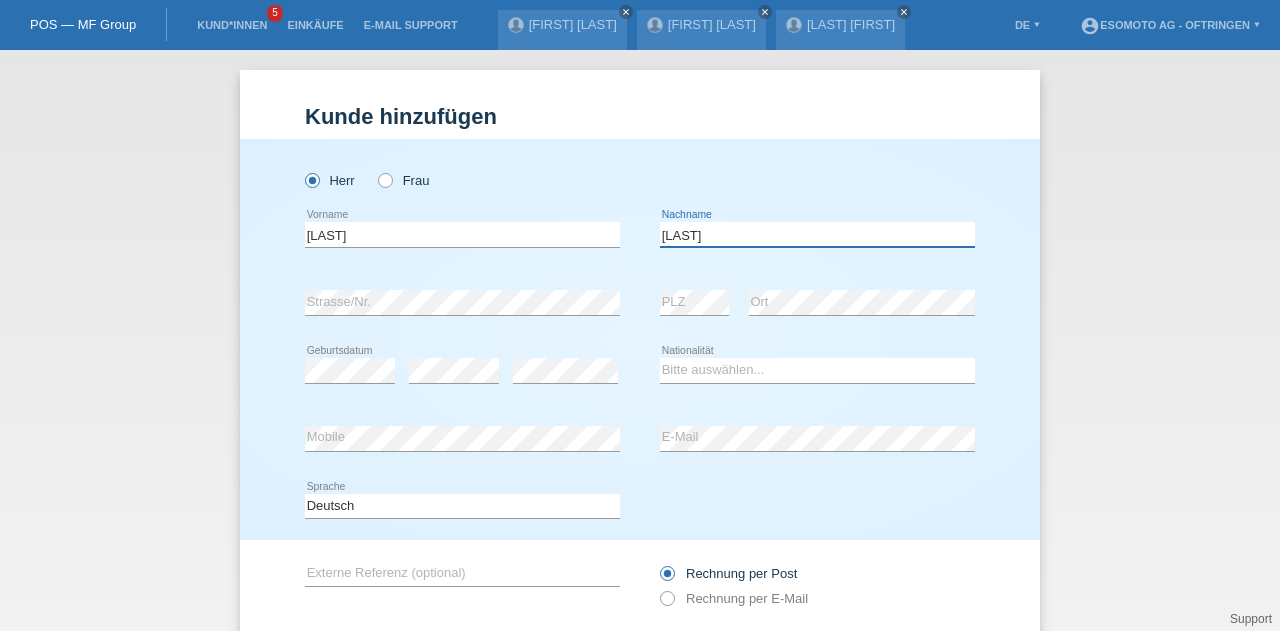 type on "[NAME]" 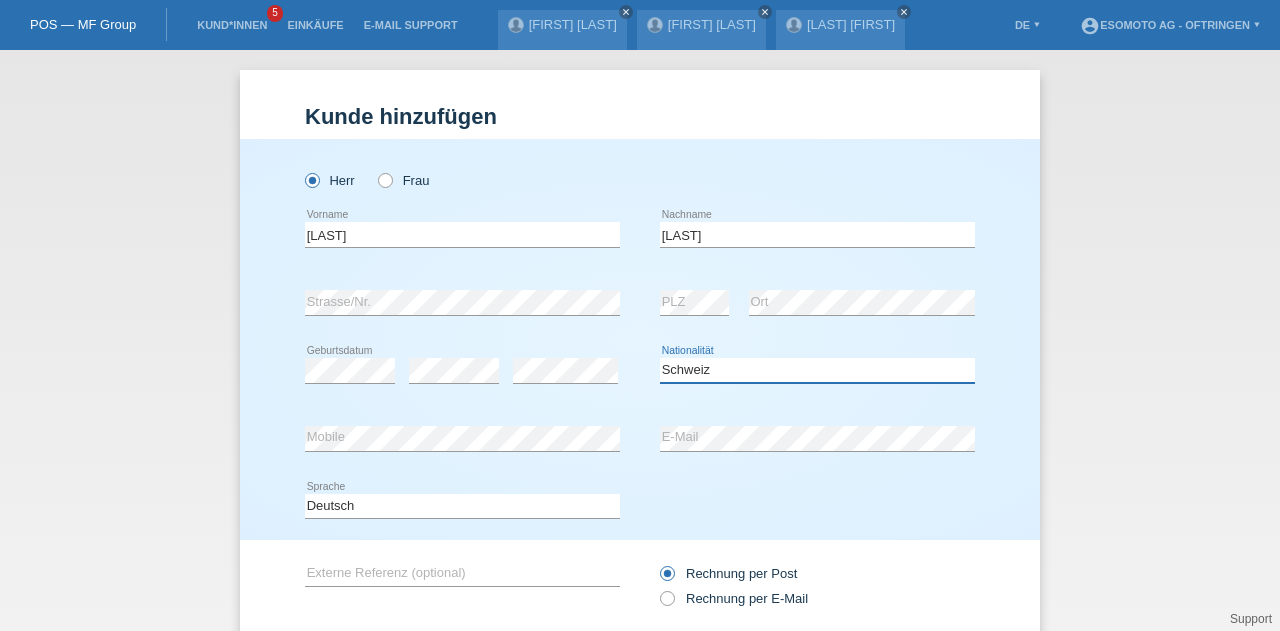 click on "Bitte auswählen...
Schweiz
Deutschland
Liechtenstein
Österreich
------------
Afghanistan
Ägypten
Åland
Albanien
Algerien" at bounding box center (817, 370) 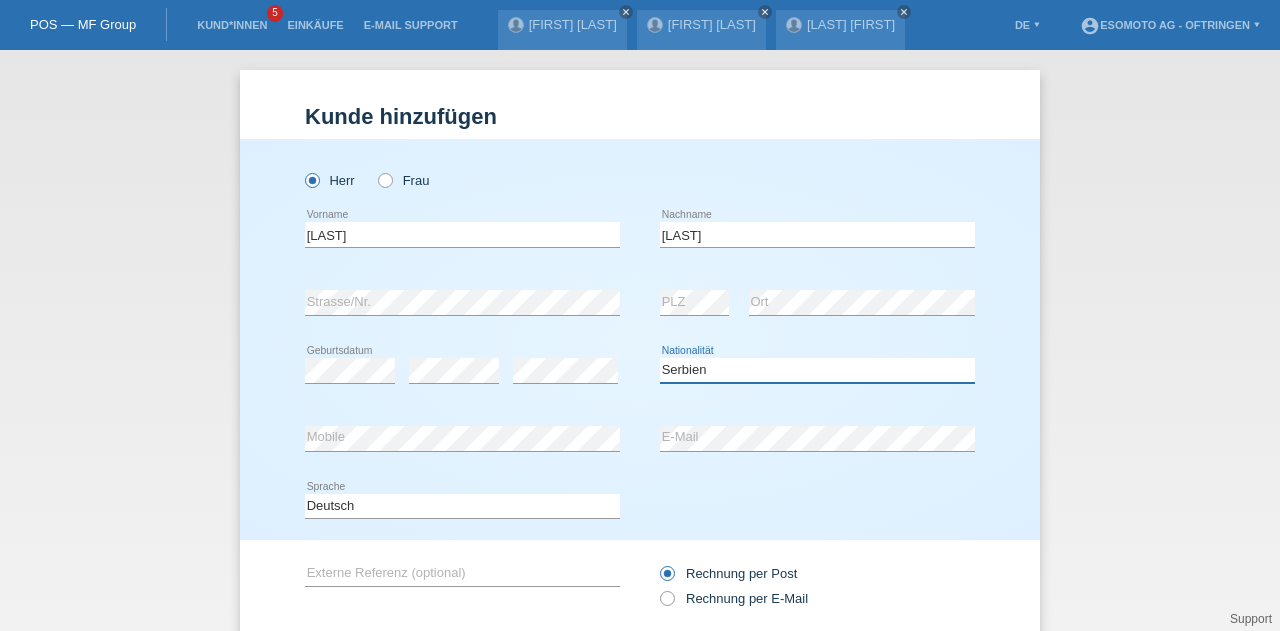 click on "Bitte auswählen...
Schweiz
Deutschland
Liechtenstein
Österreich
------------
Afghanistan
Ägypten
Åland
Albanien
Algerien" at bounding box center (817, 370) 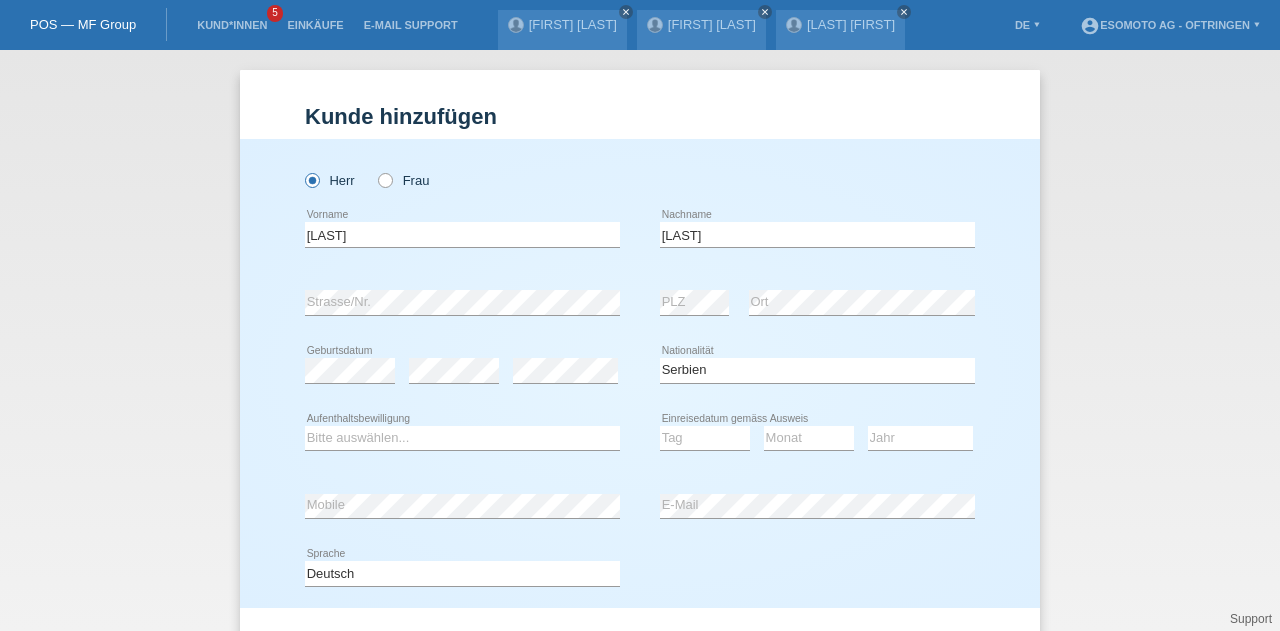 click on "error" at bounding box center (454, 371) 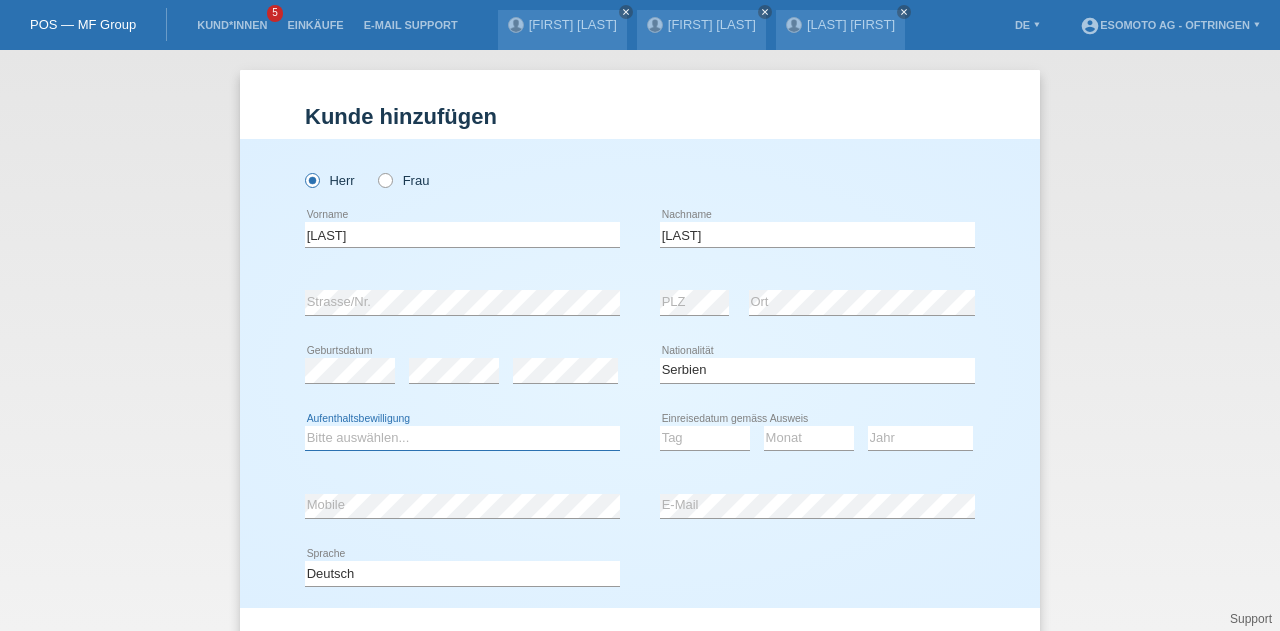click on "Bitte auswählen...
C
B
B - Flüchtlingsstatus
Andere
error
Aufenthaltsbewilligung" at bounding box center (462, 438) 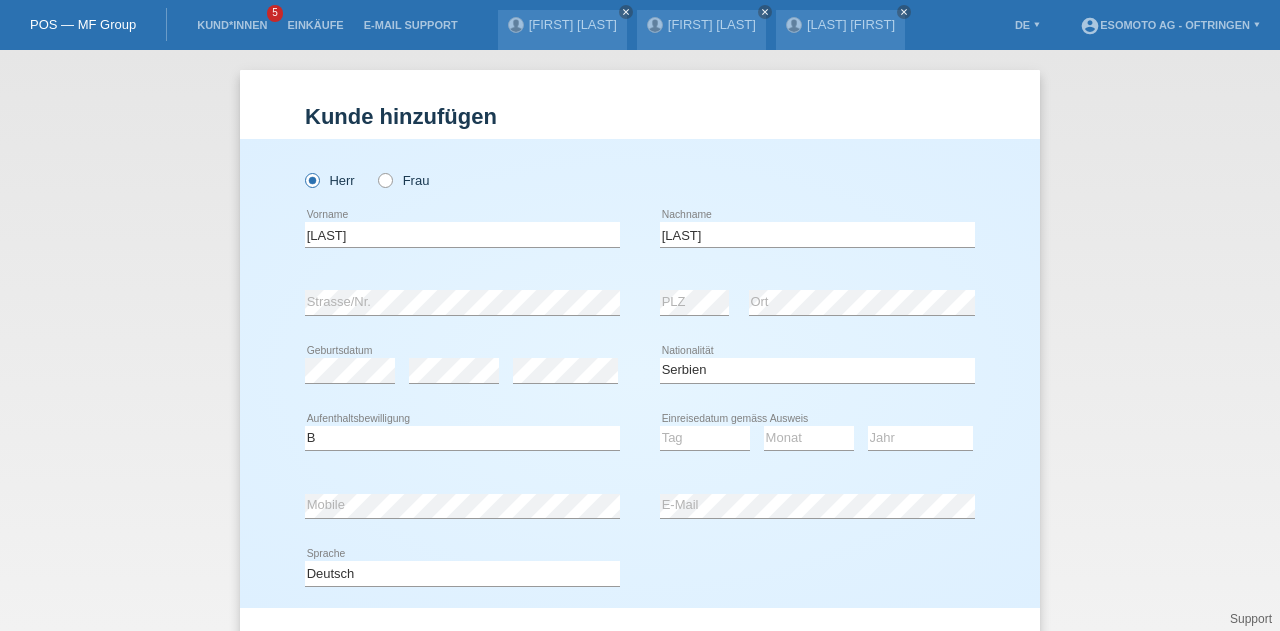 click on "Kund*in hinzufügen
Kunde hinzufügen
Kundin hinzufügen
Herr
Frau
Bajram error Vorname" at bounding box center [640, 340] 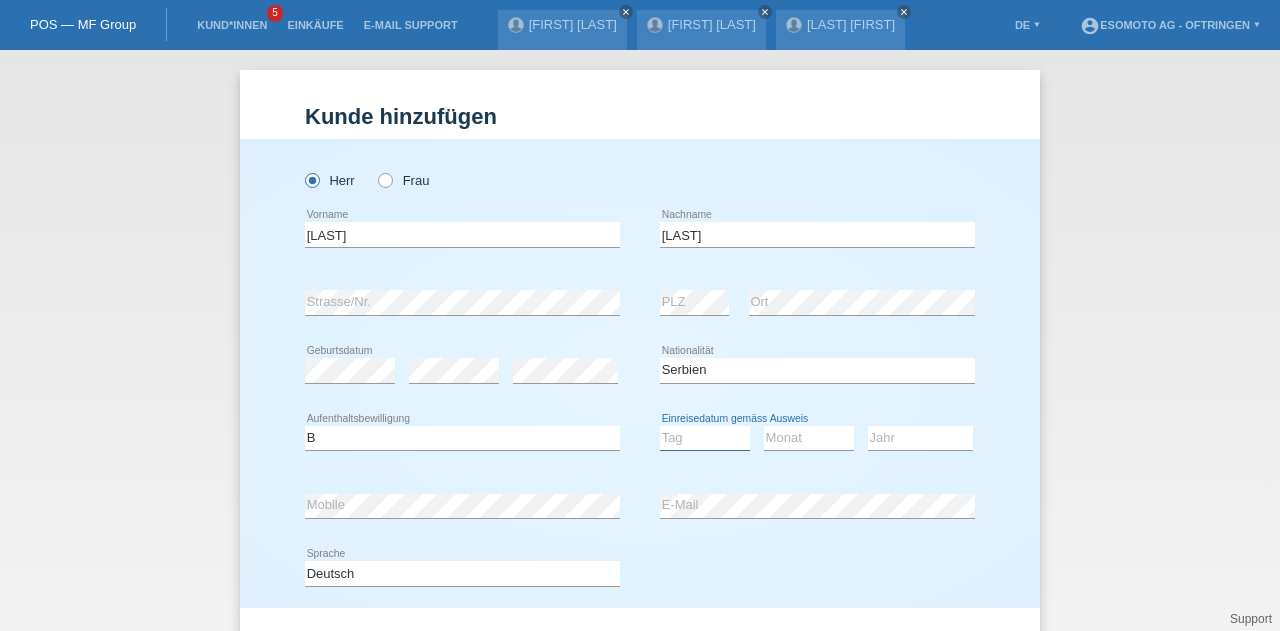 click on "Tag
01
02
03
04
05
06
07
08
09
10 11" at bounding box center (705, 438) 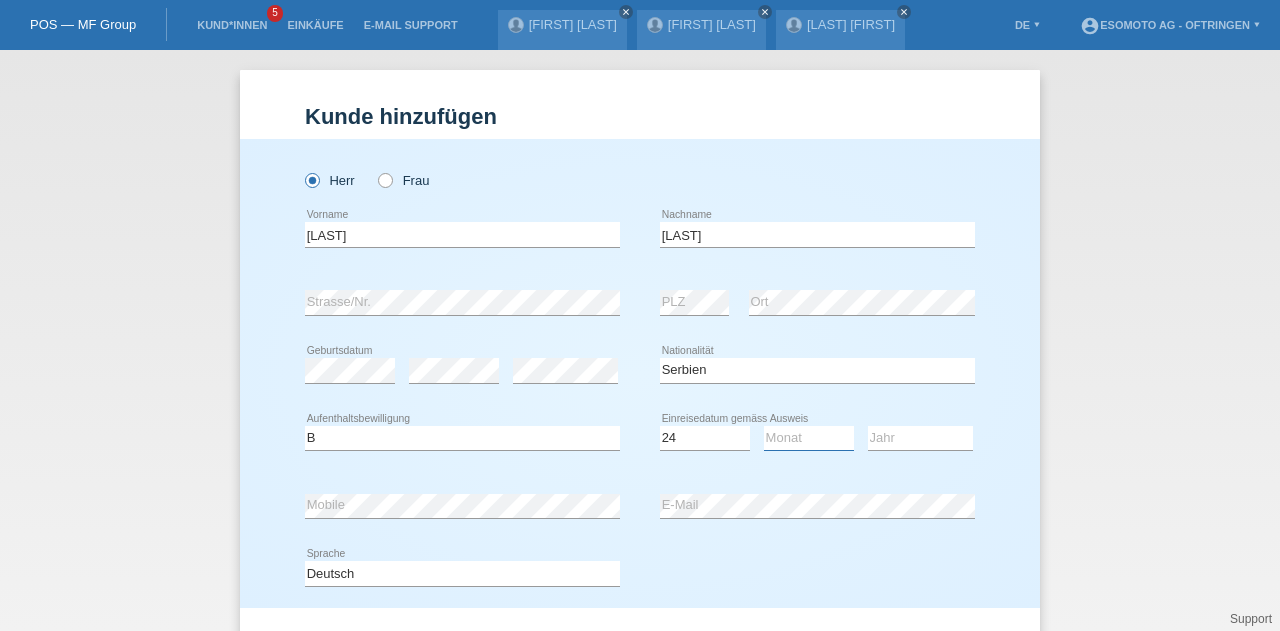 click on "Monat
01
02
03
04
05
06
07
08
09
10 11" at bounding box center (809, 438) 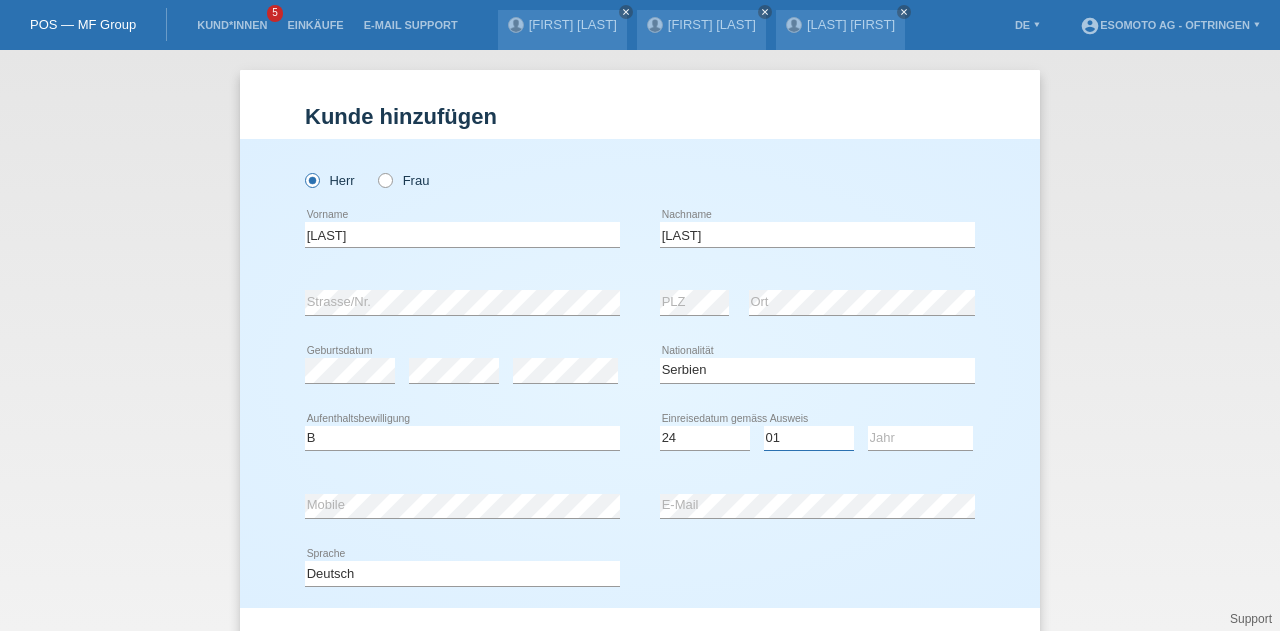 click on "Monat
01
02
03
04
05
06
07
08
09
10 11" at bounding box center [809, 438] 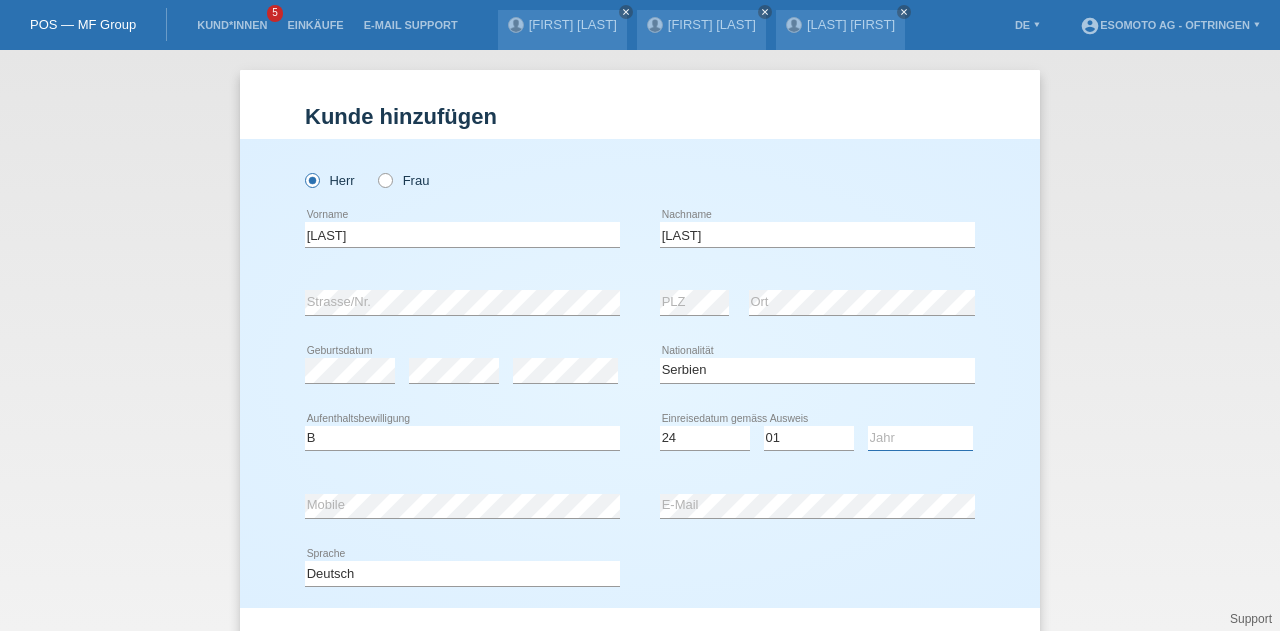 click on "Jahr
2025
2024
2023
2022
2021
2020
2019
2018
2017 2016 2015 2014 2013 2012 2011 2010 2009 2008 2007 2006 2005 2004 2003 2002 2001" at bounding box center [920, 438] 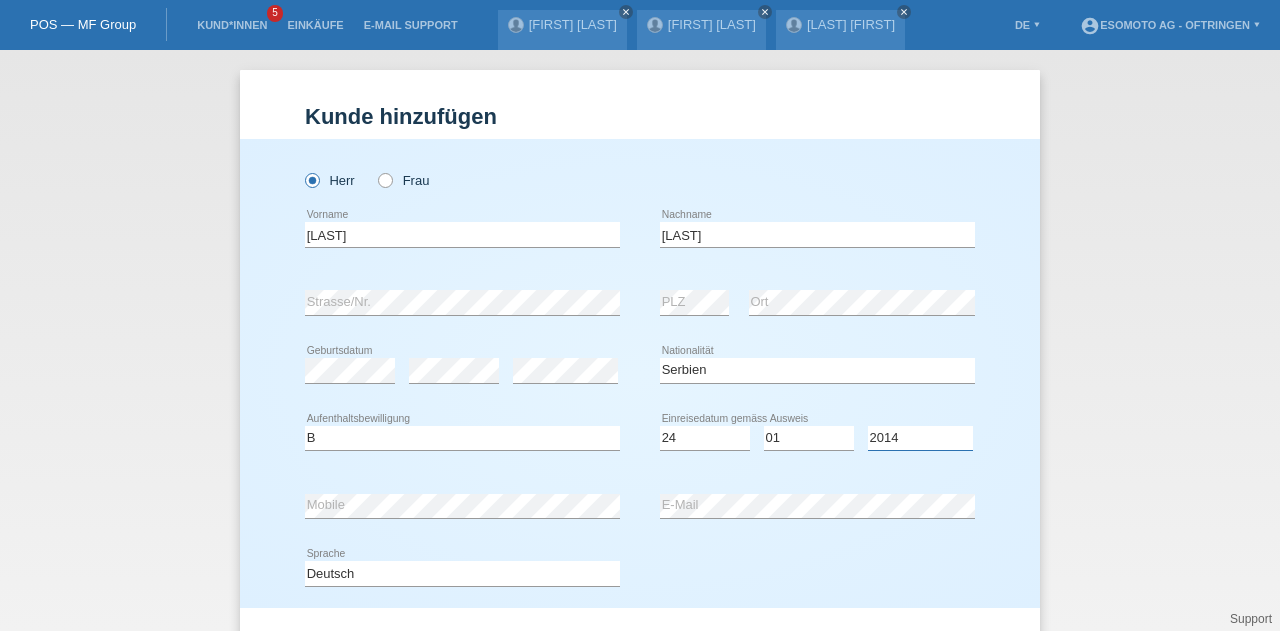 click on "Jahr
2025
2024
2023
2022
2021
2020
2019
2018
2017 2016 2015 2014 2013 2012 2011 2010 2009 2008 2007 2006 2005 2004 2003 2002 2001" at bounding box center (920, 438) 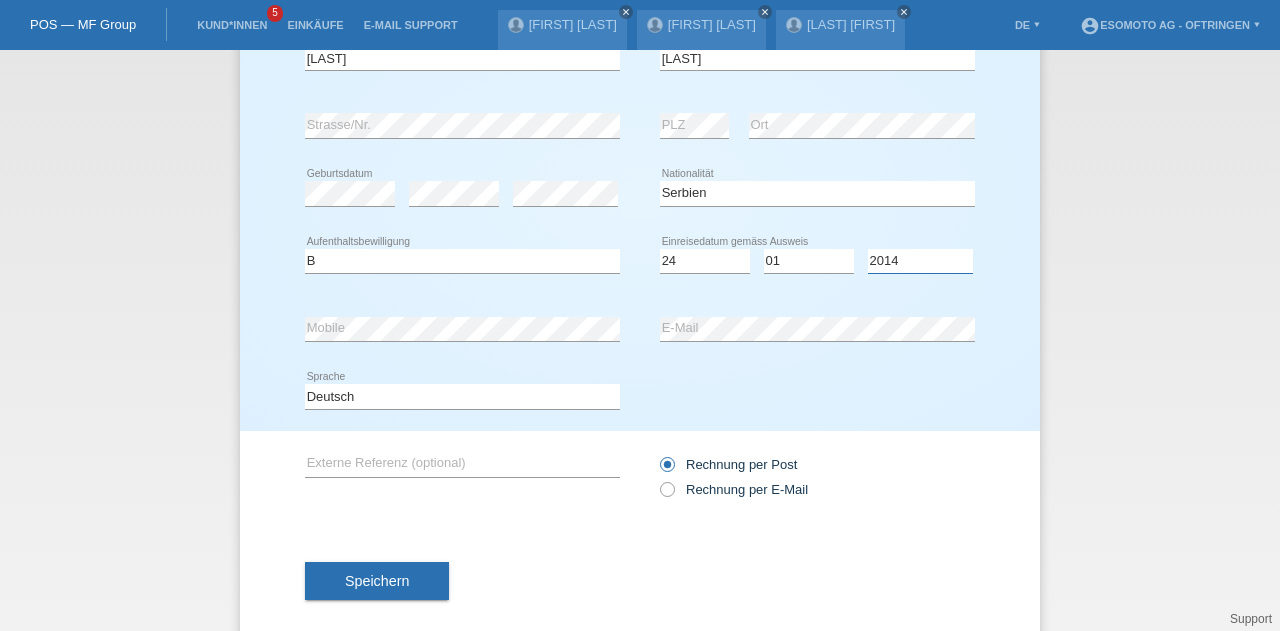 scroll, scrollTop: 178, scrollLeft: 0, axis: vertical 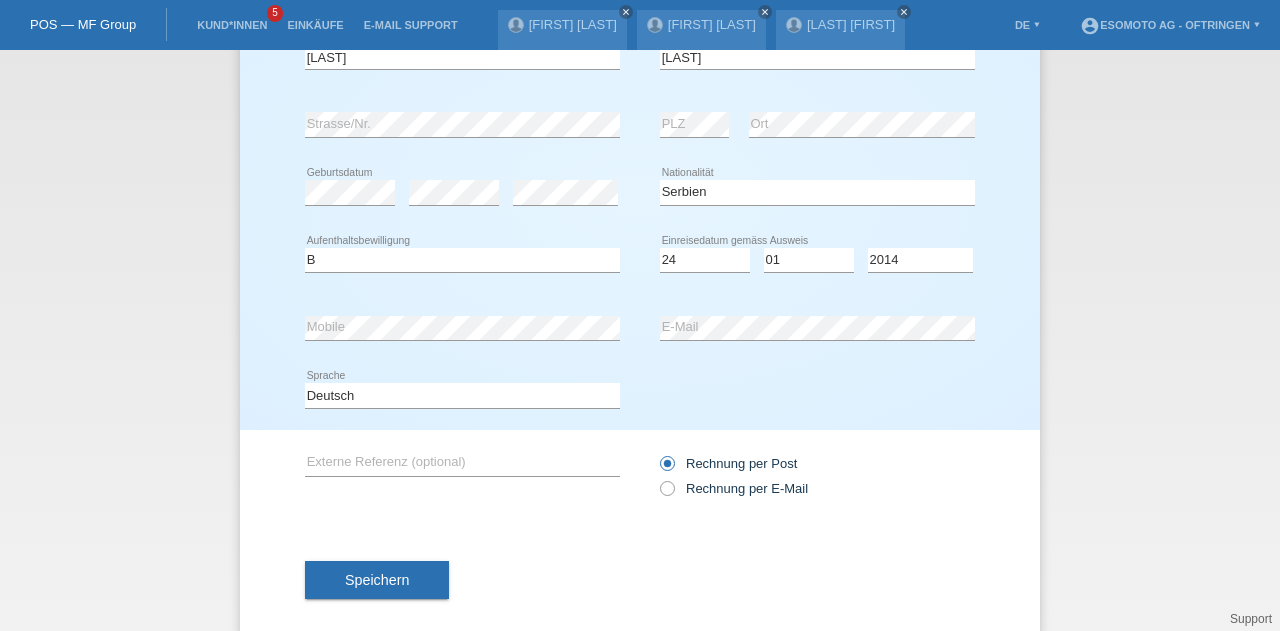 click on "Speichern" at bounding box center [377, 580] 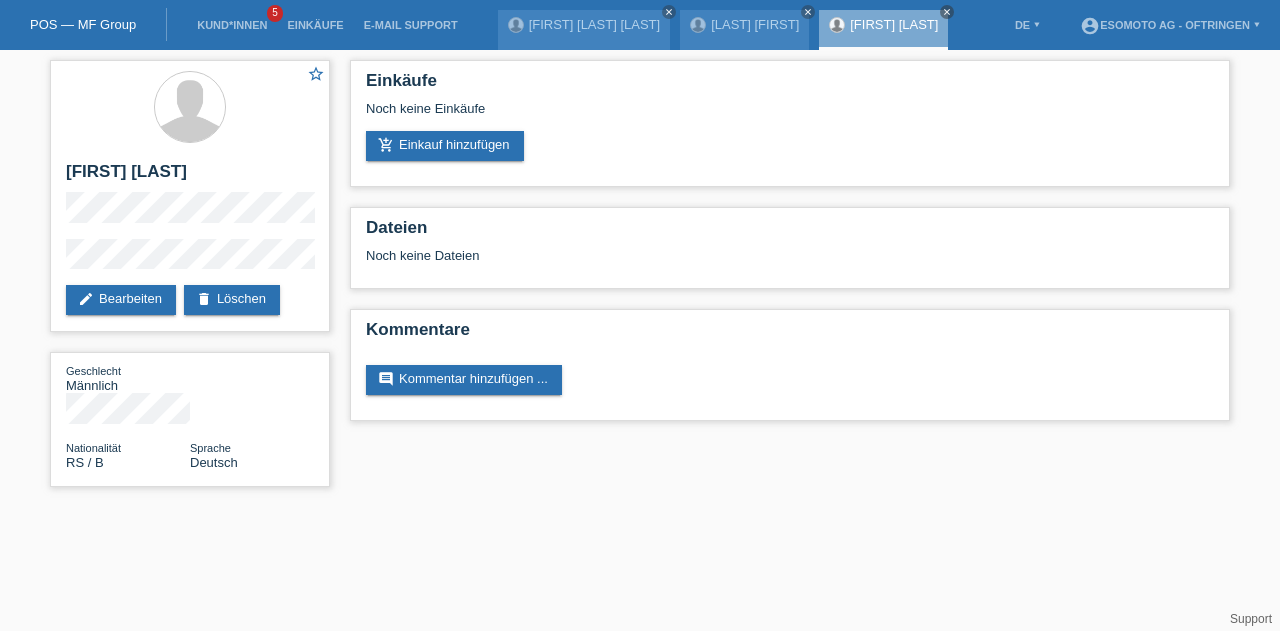 scroll, scrollTop: 0, scrollLeft: 0, axis: both 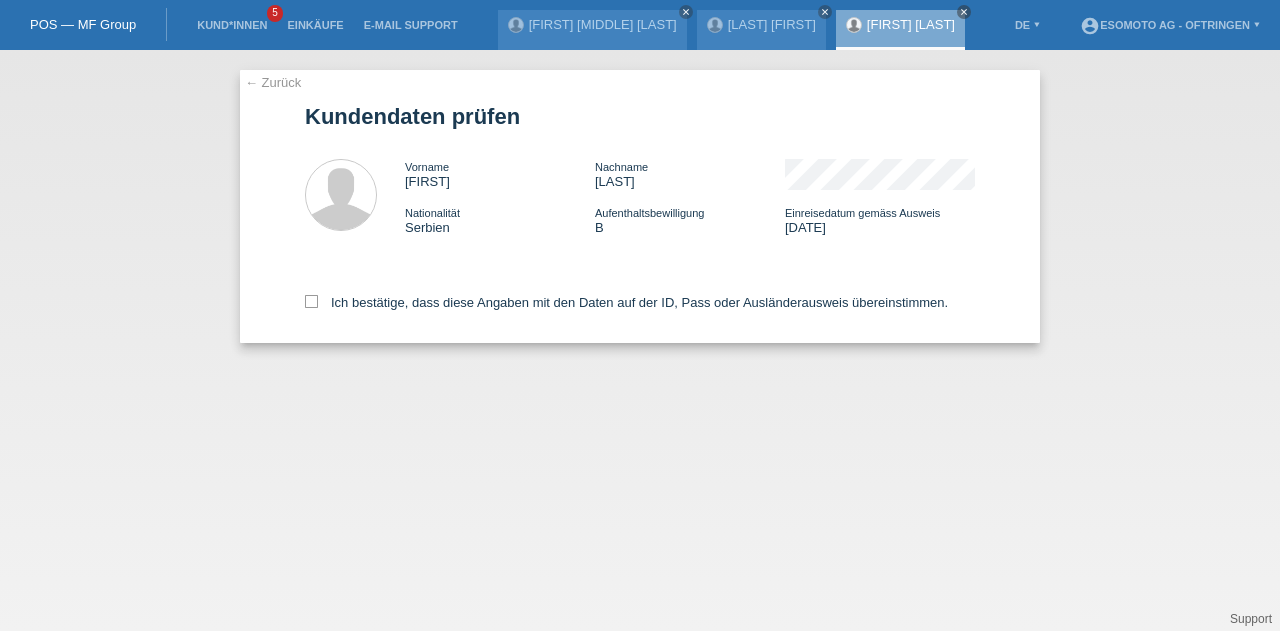 click at bounding box center [311, 301] 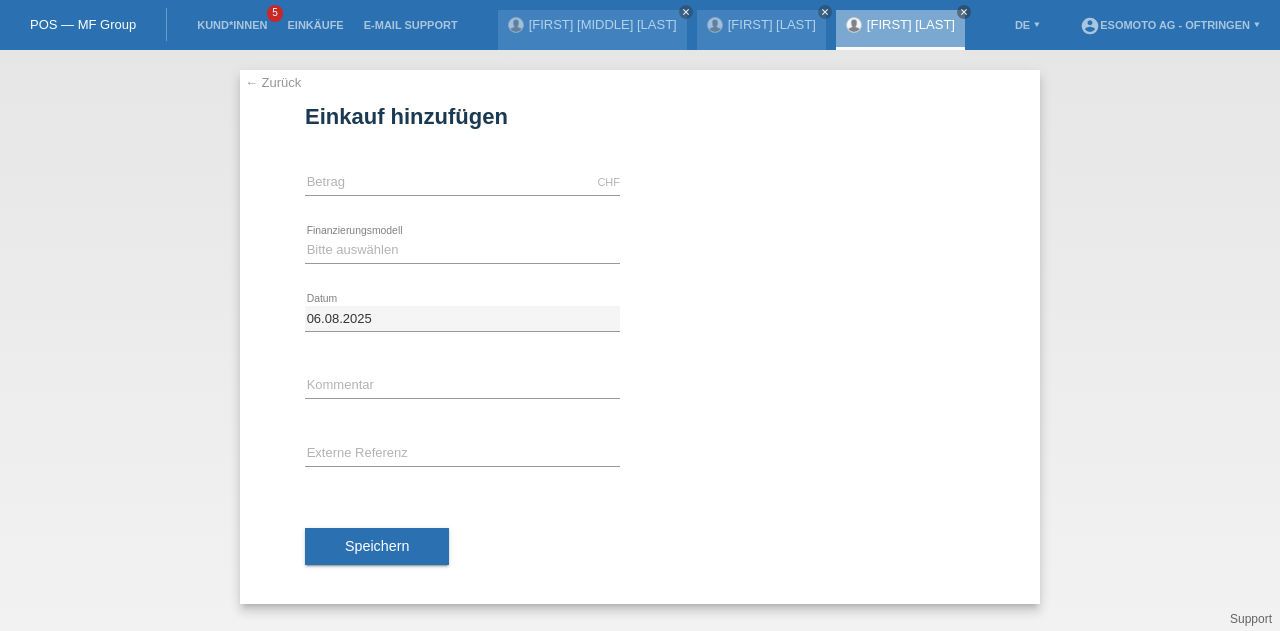 scroll, scrollTop: 0, scrollLeft: 0, axis: both 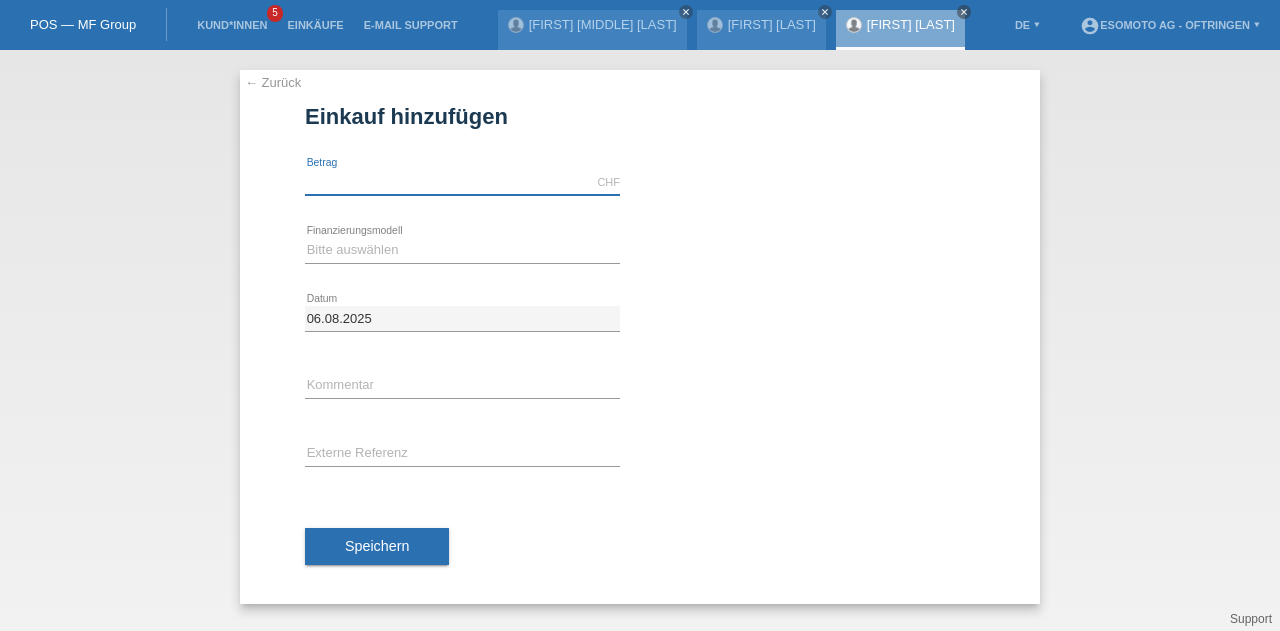 click at bounding box center (462, 182) 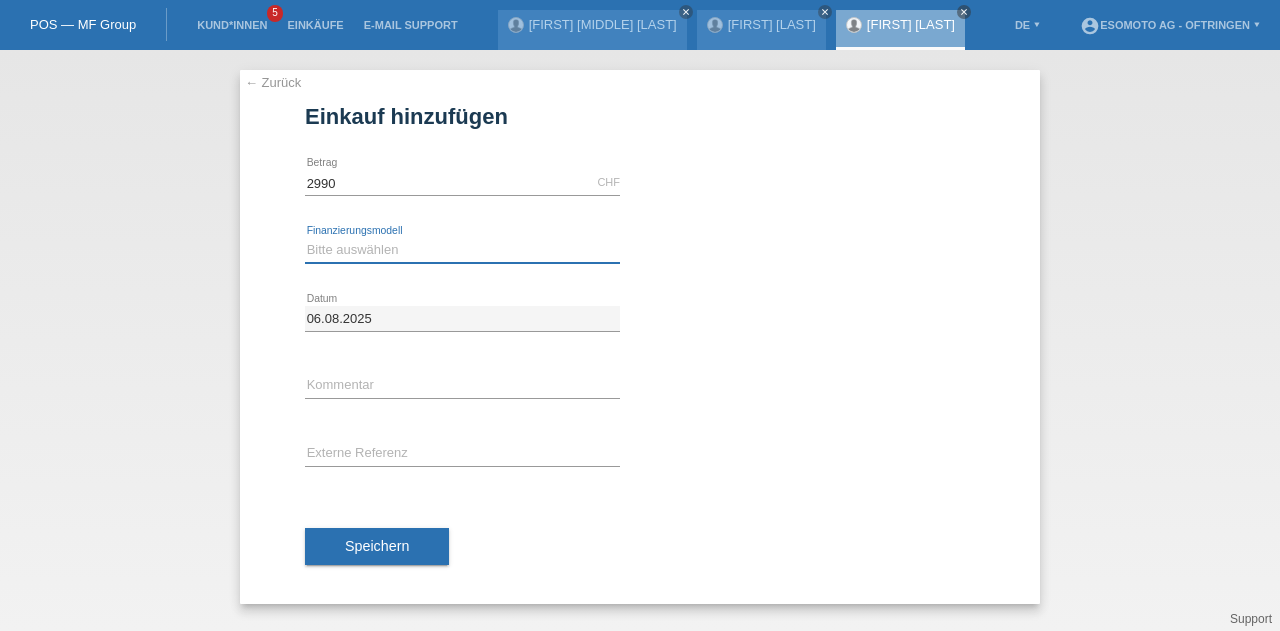 type on "2990.00" 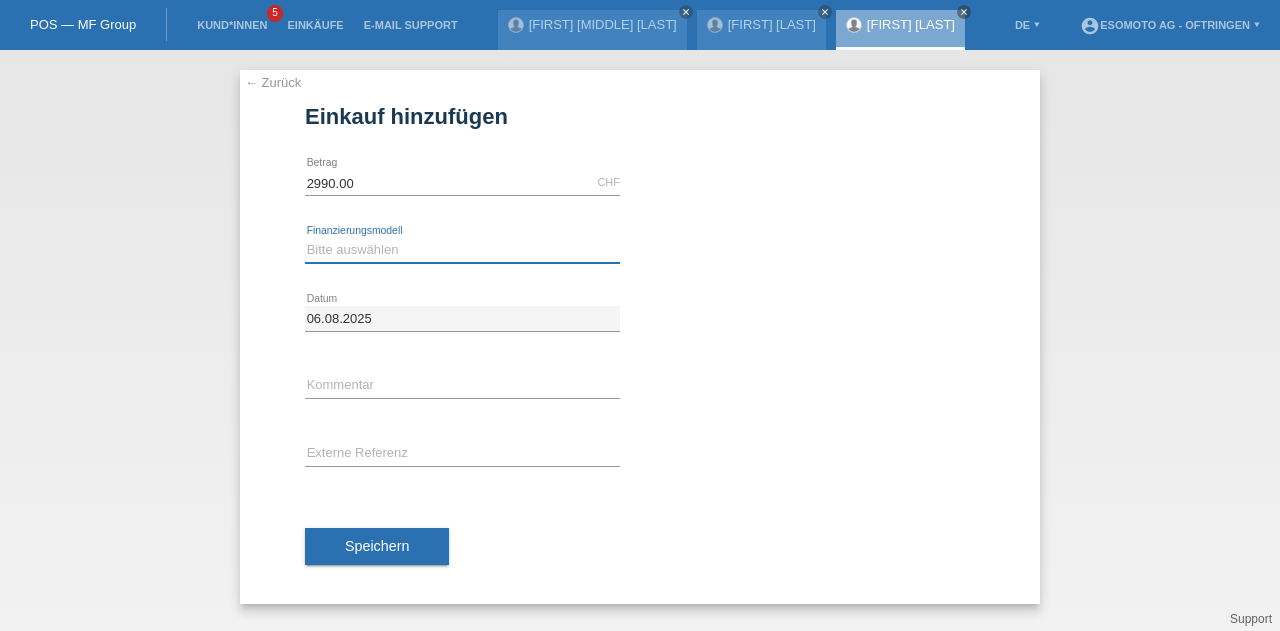 click on "Bitte auswählen
Fixe Raten
Kauf auf Rechnung mit Teilzahlungsoption" at bounding box center (462, 250) 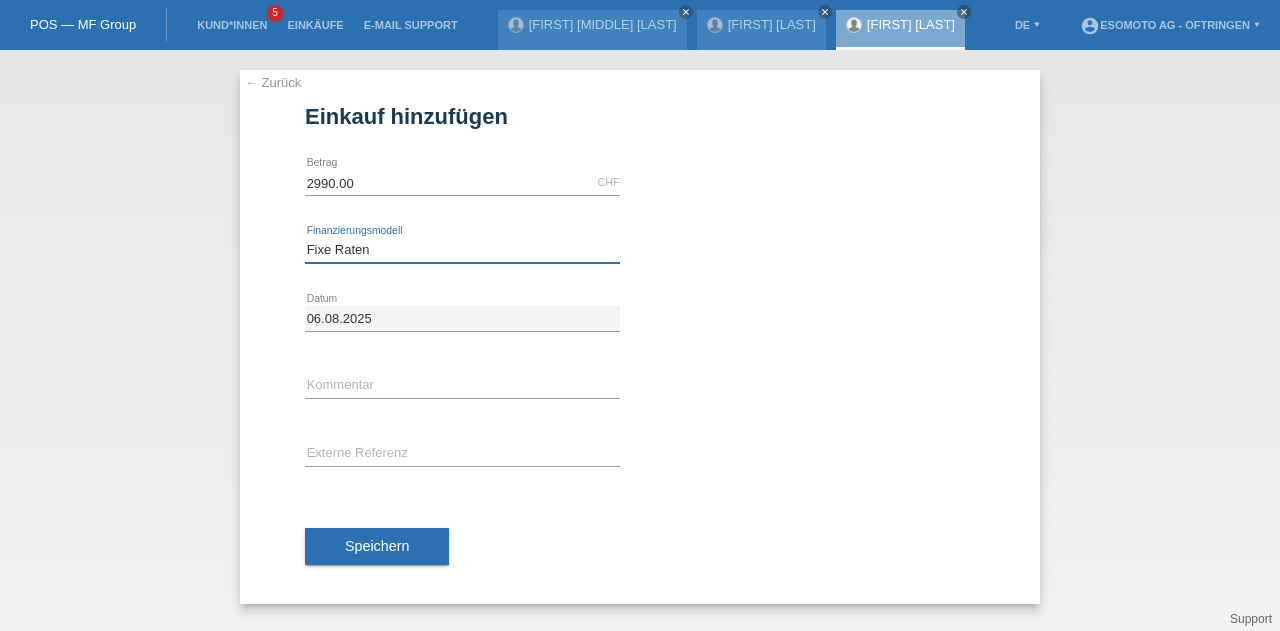 click on "Bitte auswählen
Fixe Raten
Kauf auf Rechnung mit Teilzahlungsoption" at bounding box center [462, 250] 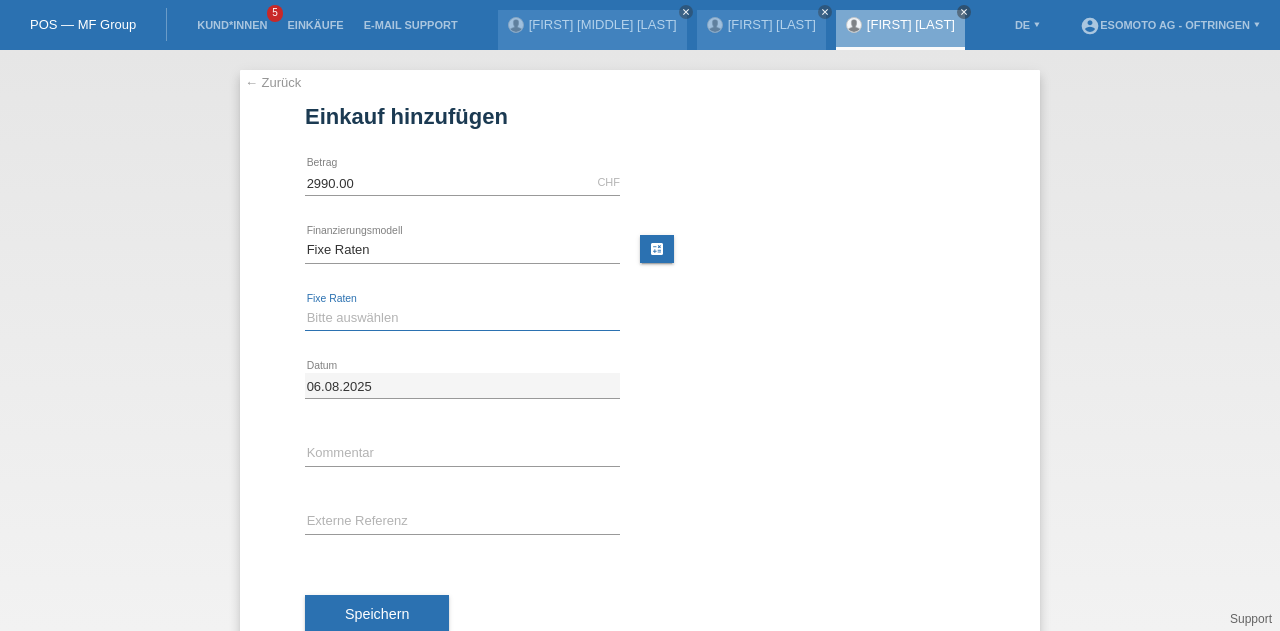 click on "Bitte auswählen
12 Raten
24 Raten
36 Raten
48 Raten" at bounding box center (462, 318) 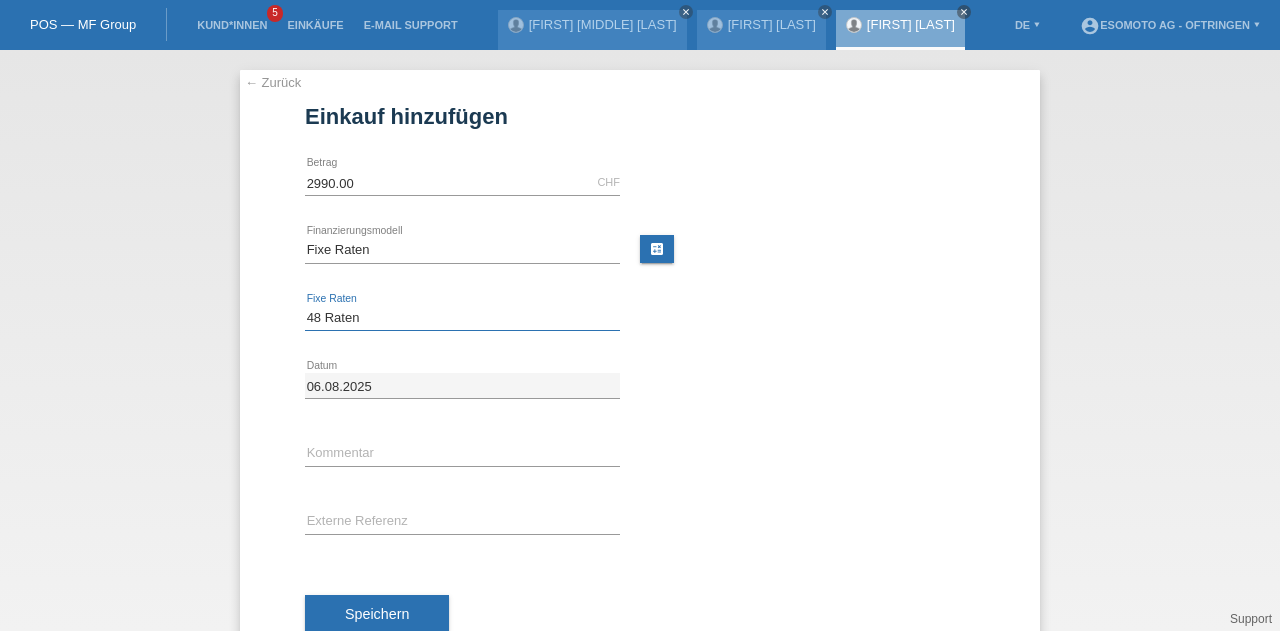 click on "Bitte auswählen
12 Raten
24 Raten
36 Raten
48 Raten" at bounding box center [462, 318] 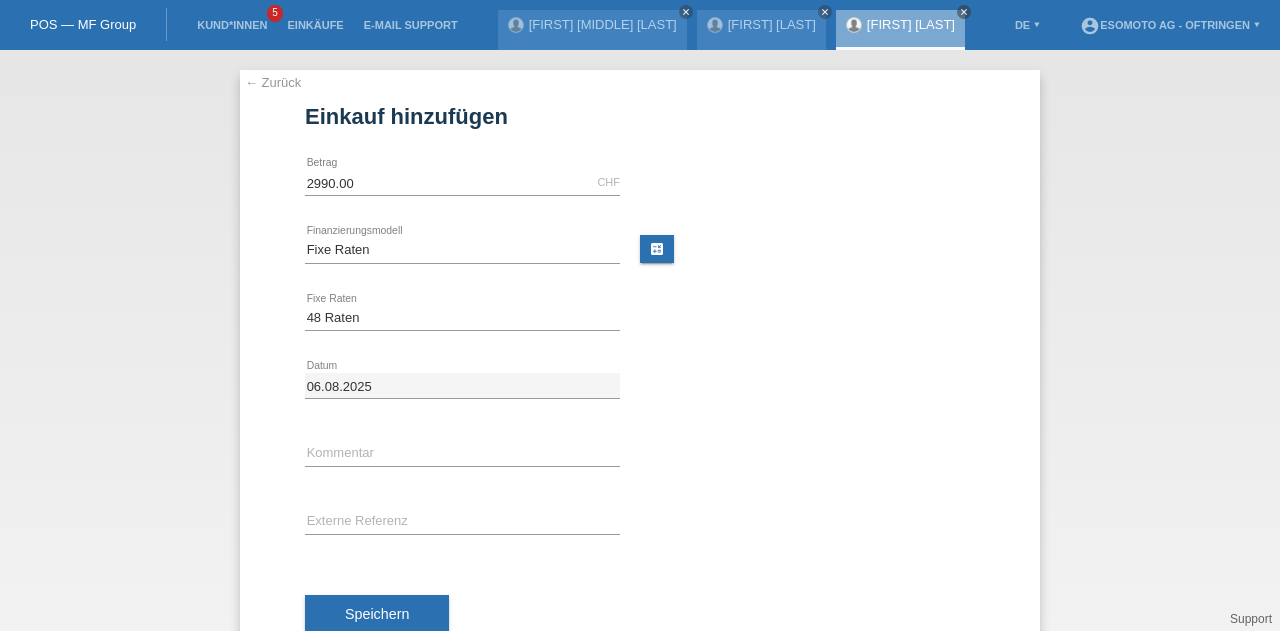 click on "Speichern" at bounding box center [377, 614] 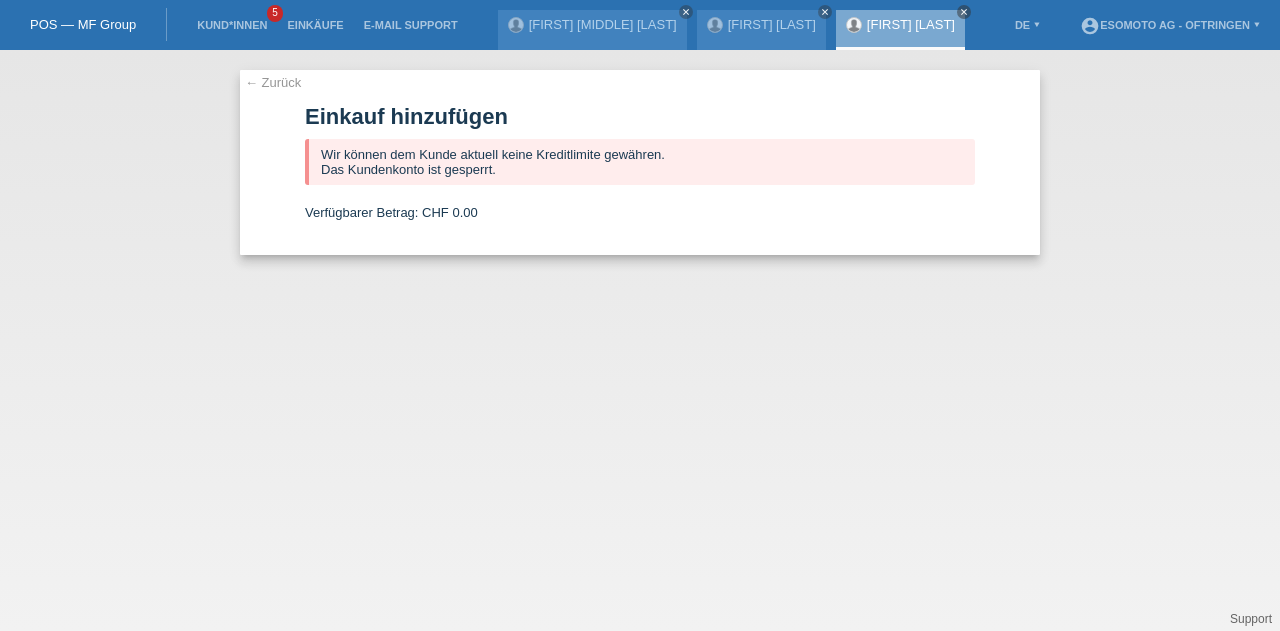 click on "← Zurück" at bounding box center (273, 82) 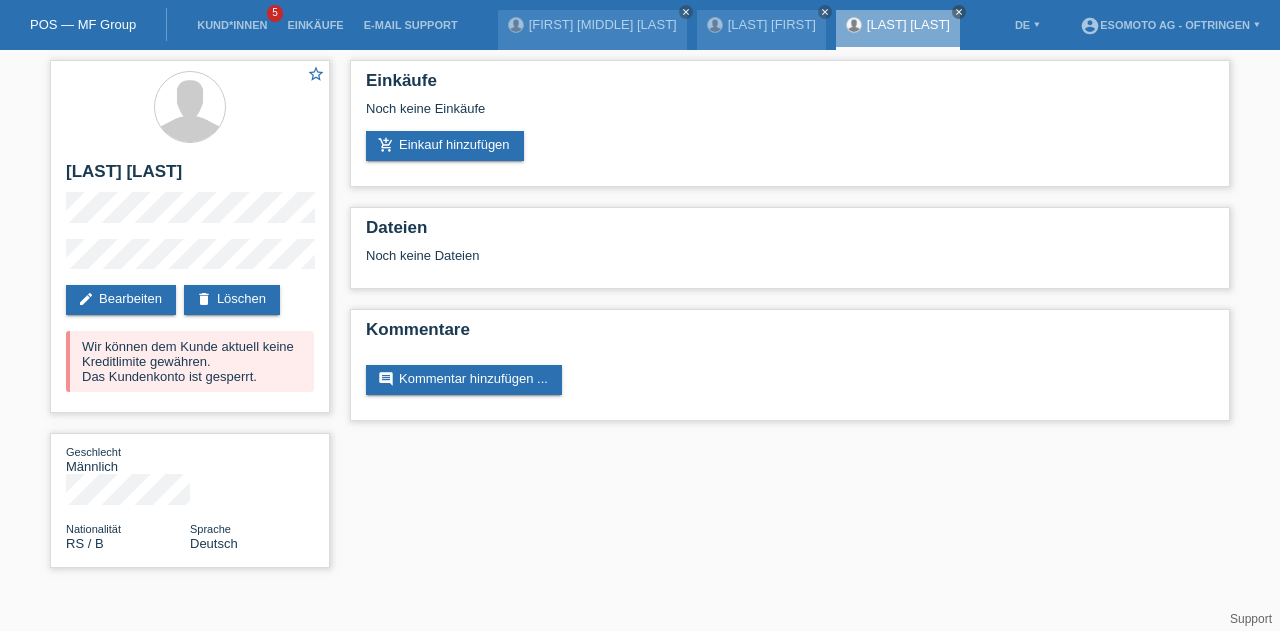 scroll, scrollTop: 0, scrollLeft: 0, axis: both 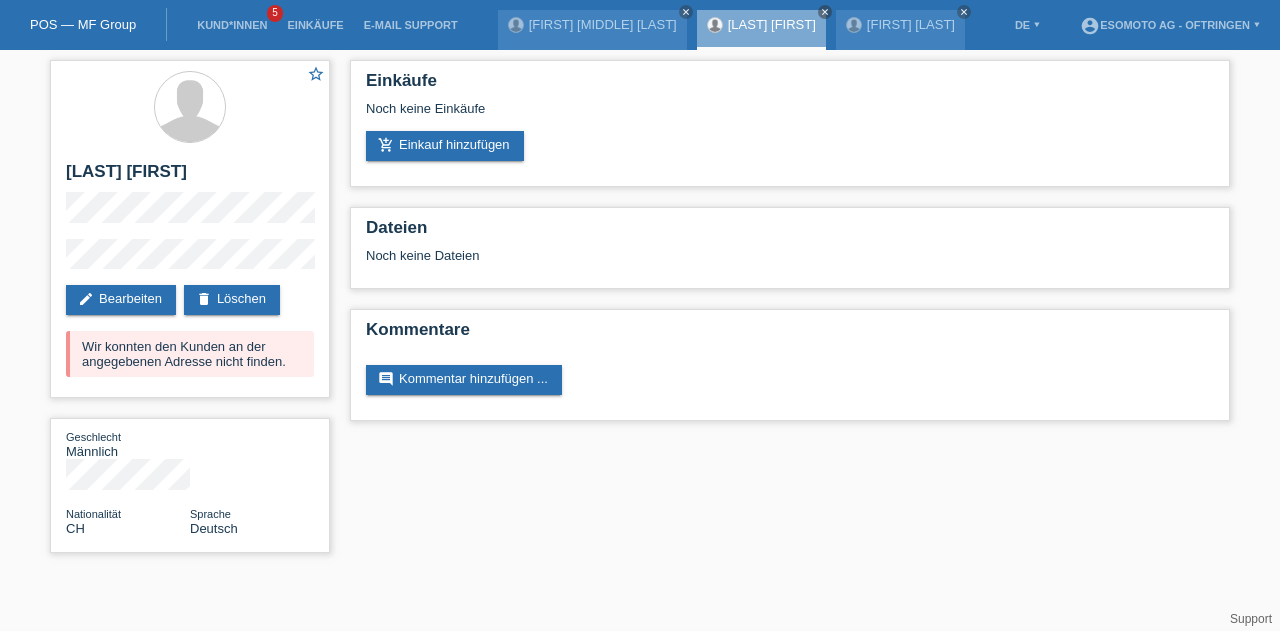 click on "star_border
[LAST] [FIRST]
edit  Bearbeiten
delete  Löschen
Wir konnten den Kunden an der angegebenen Adresse nicht finden.
Geschlecht
Männlich
Nationalität
[COUNTRY]
Sprache
Deutsch" at bounding box center (640, 311) 